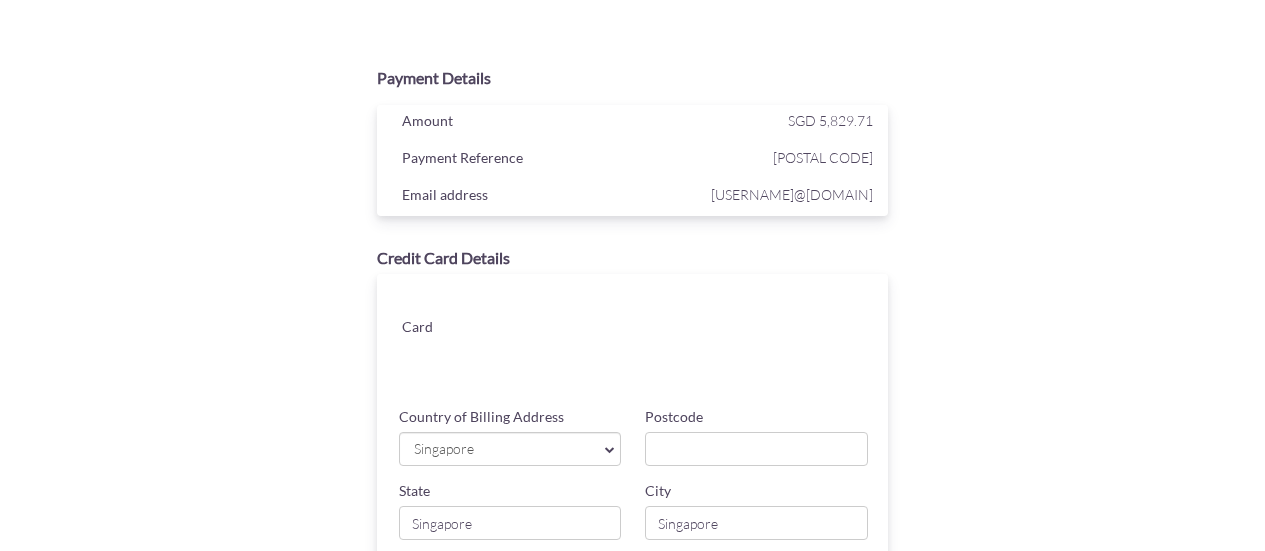 scroll, scrollTop: 0, scrollLeft: 0, axis: both 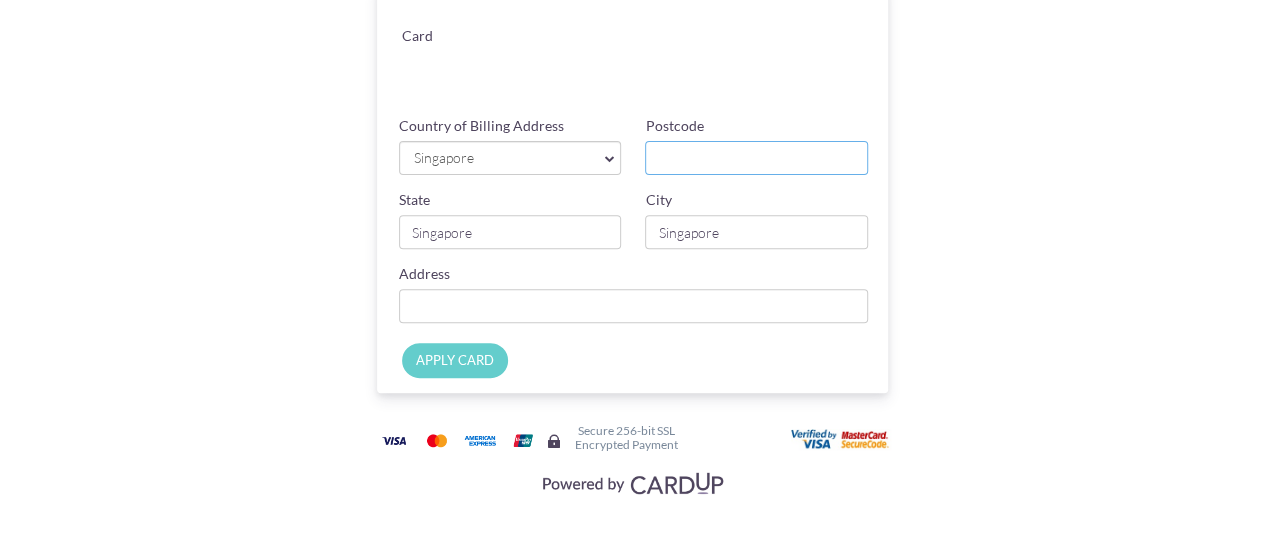 click on "Postcode" at bounding box center (756, 158) 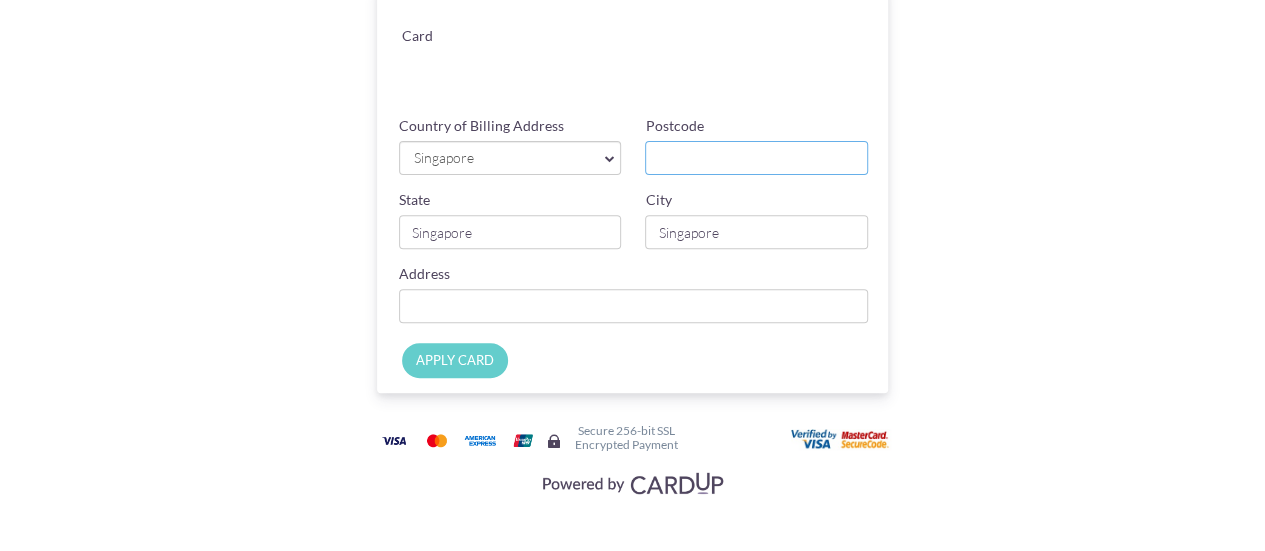 type on "207226" 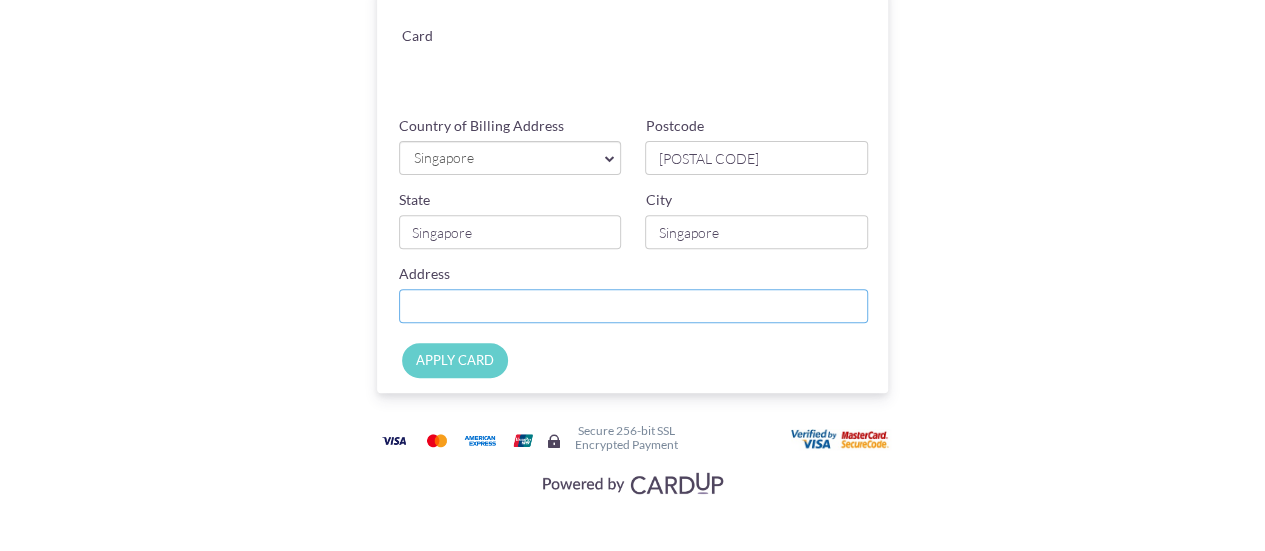 type on "[NUMBER] [STREET] #[NUMBER]-[NUMBER]" 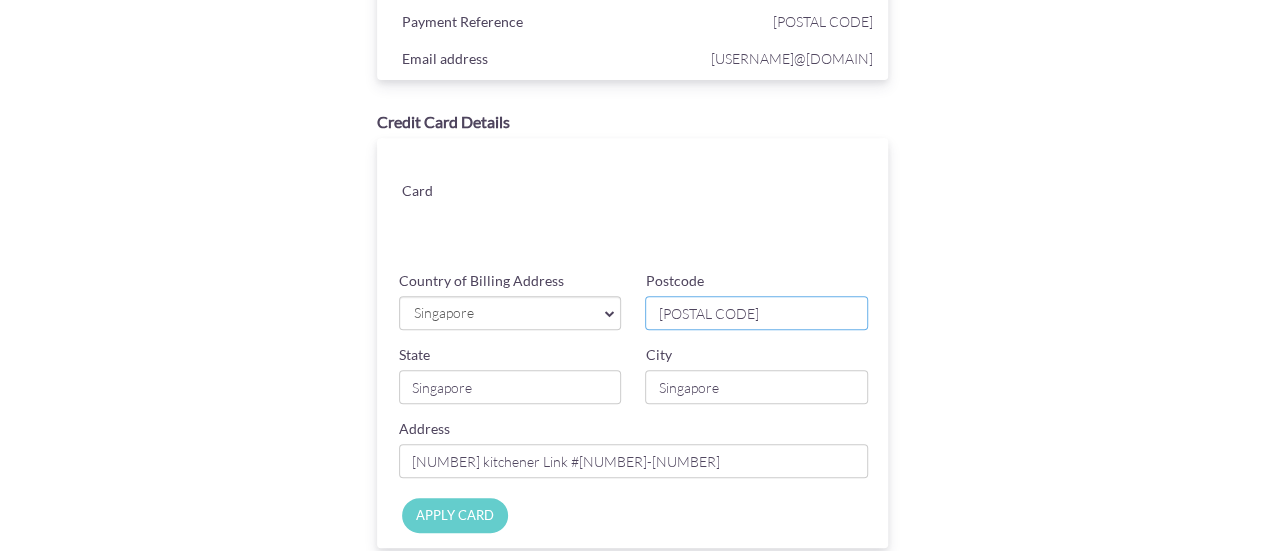 scroll, scrollTop: 367, scrollLeft: 0, axis: vertical 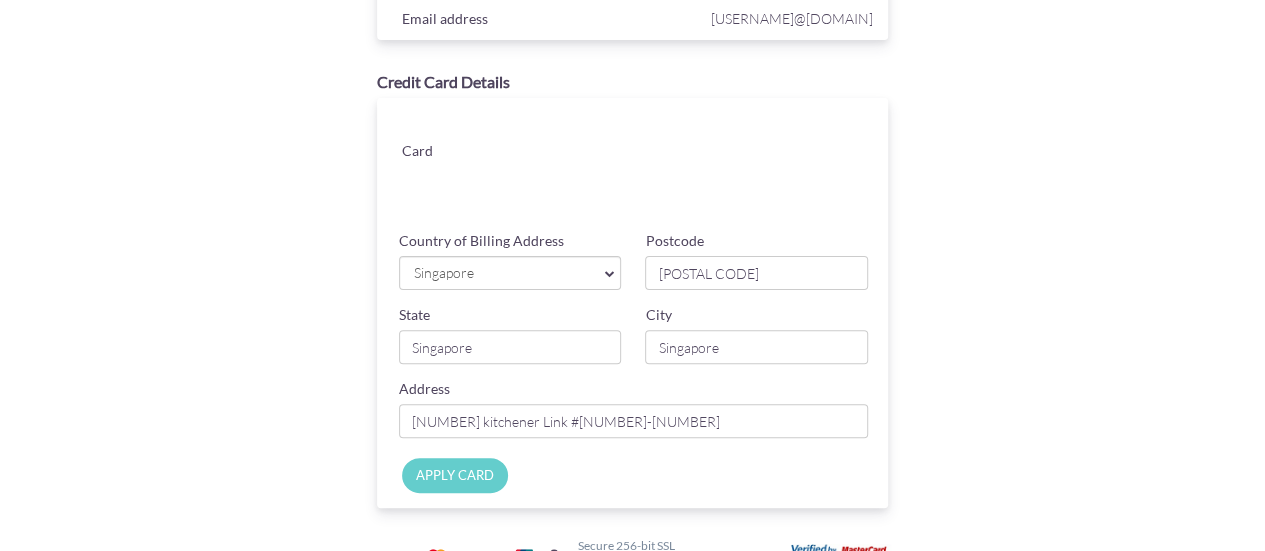 click on "APPLY CARD" at bounding box center [455, 475] 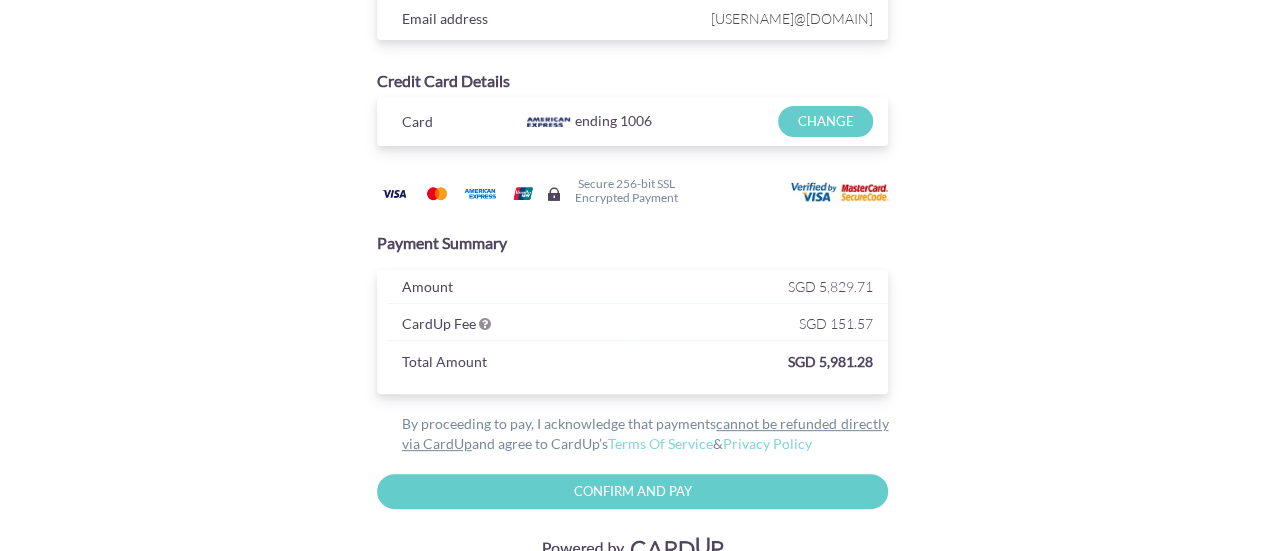 click on "Confirm and Pay" at bounding box center (633, 491) 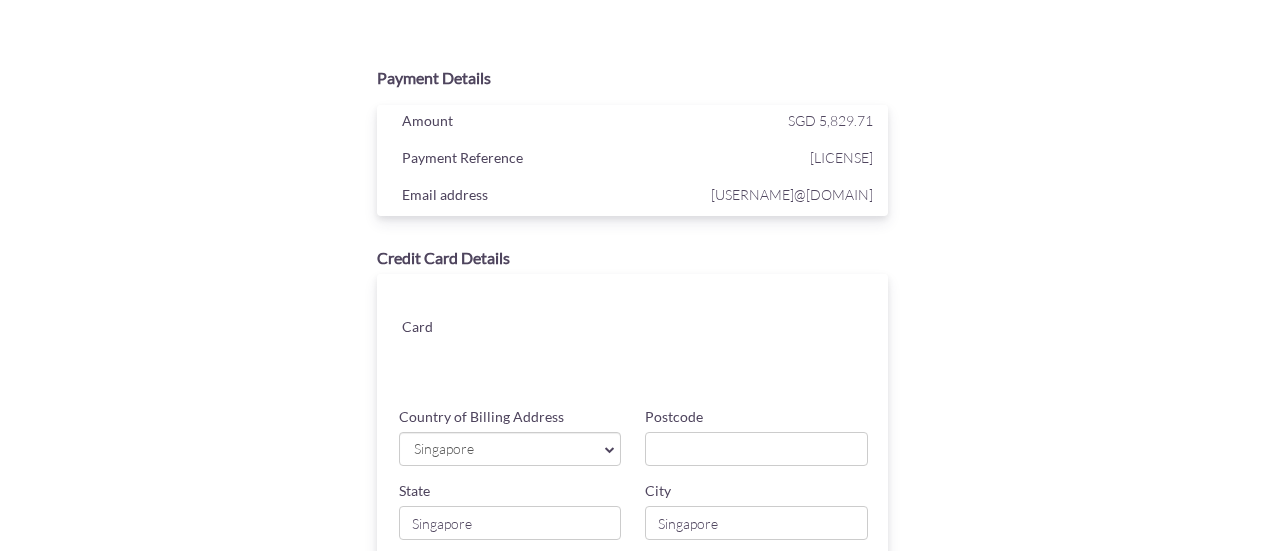 scroll, scrollTop: 0, scrollLeft: 0, axis: both 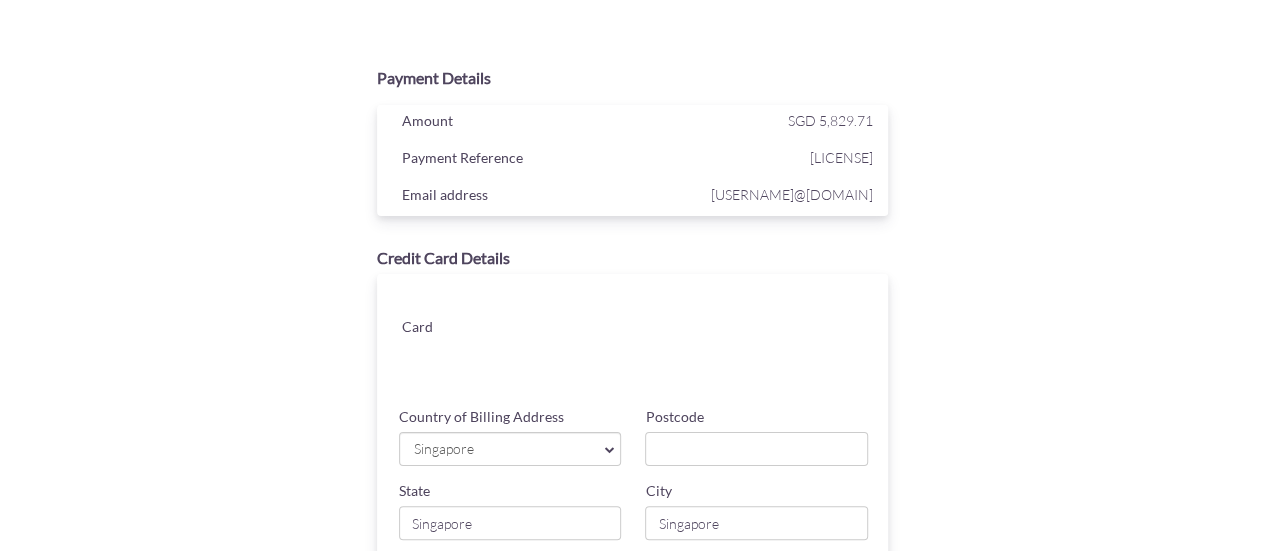 click on "[USERNAME]@[DOMAIN]" at bounding box center (755, 194) 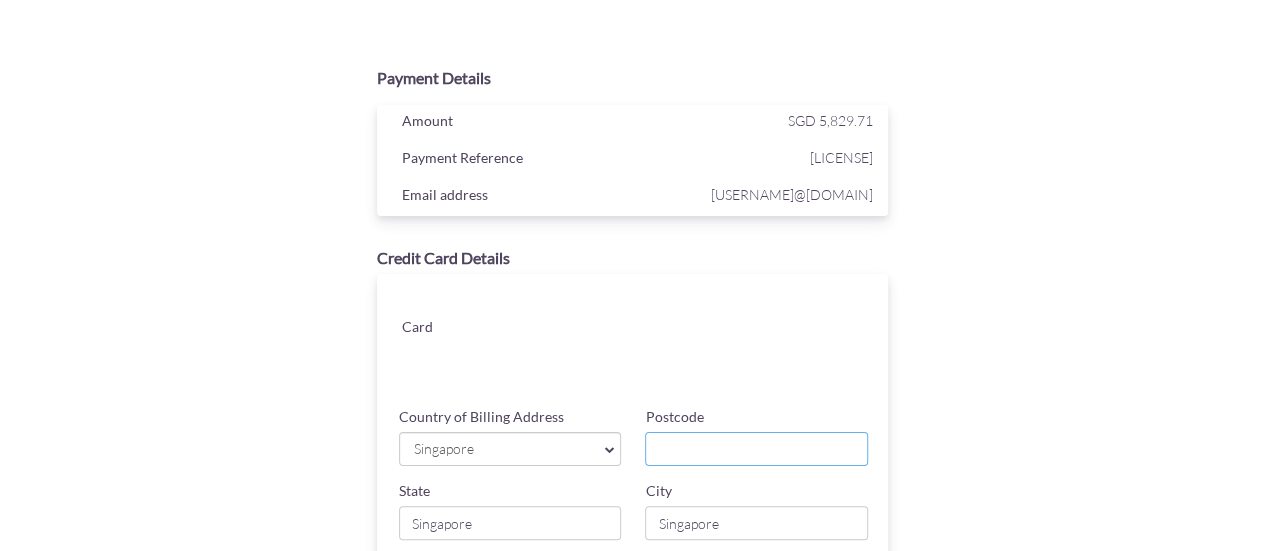 click on "Postcode" at bounding box center (756, 449) 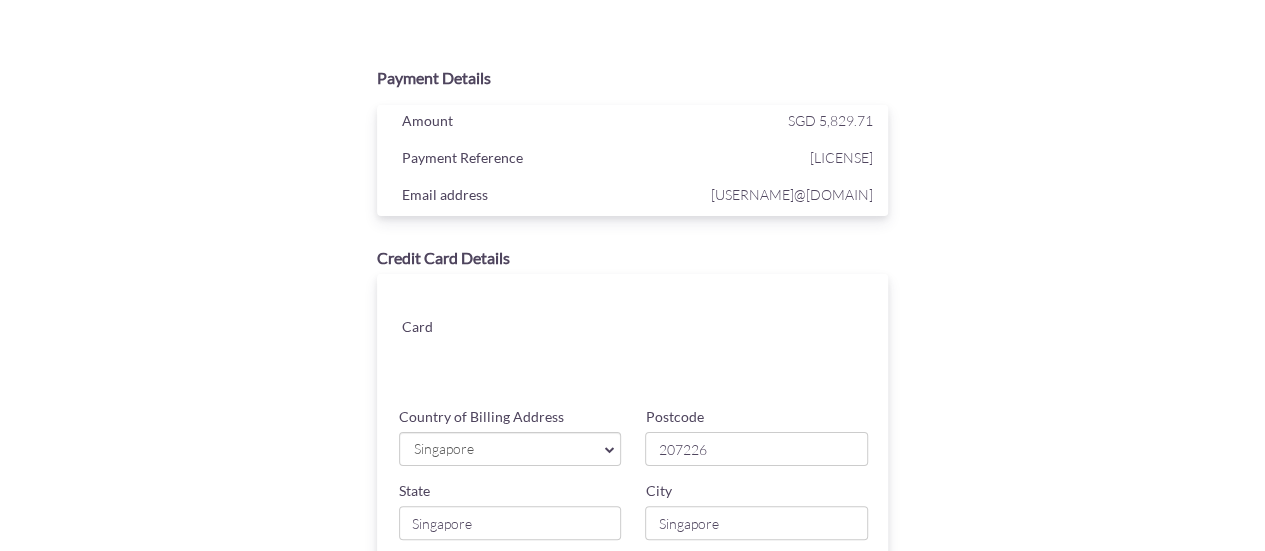 type on "[NUMBER] [STREET] #[NUMBER]-[NUMBER]" 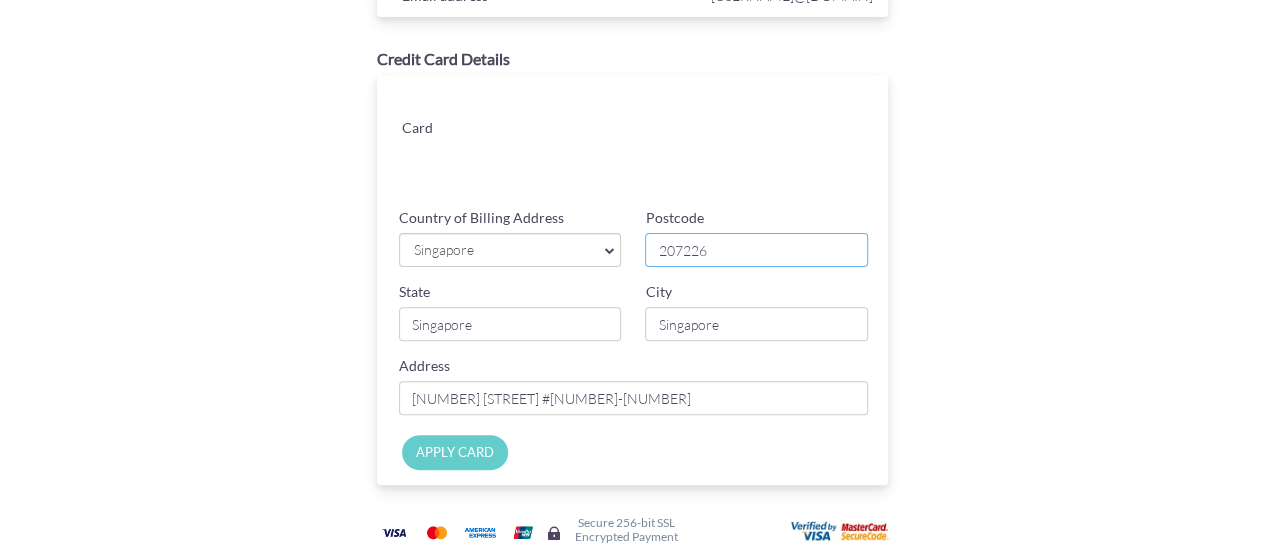 scroll, scrollTop: 208, scrollLeft: 0, axis: vertical 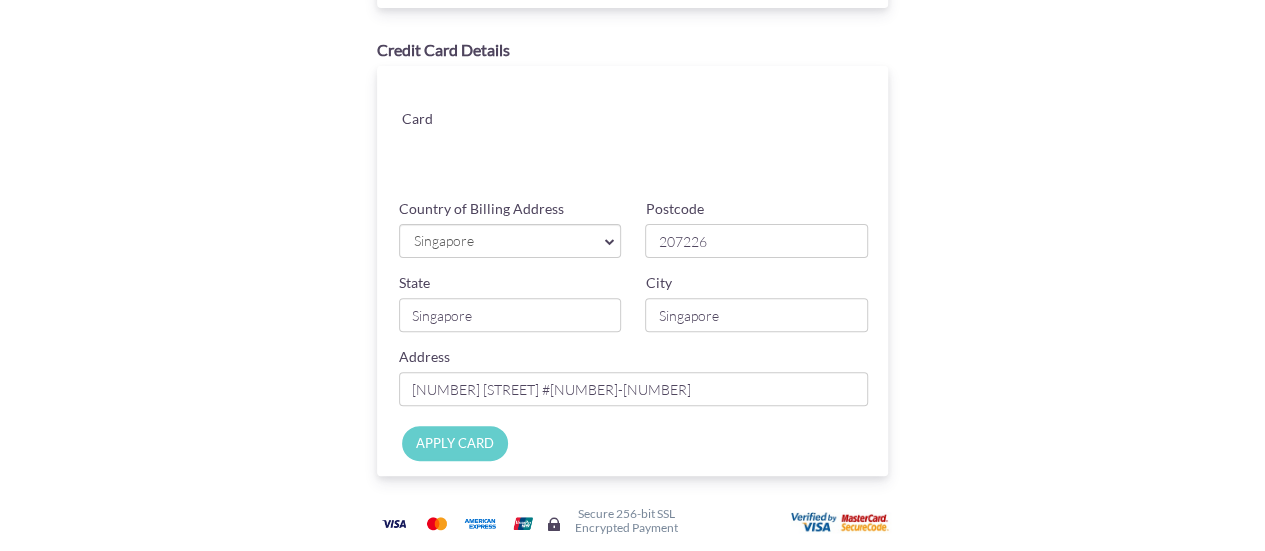 click on "APPLY CARD" at bounding box center [455, 443] 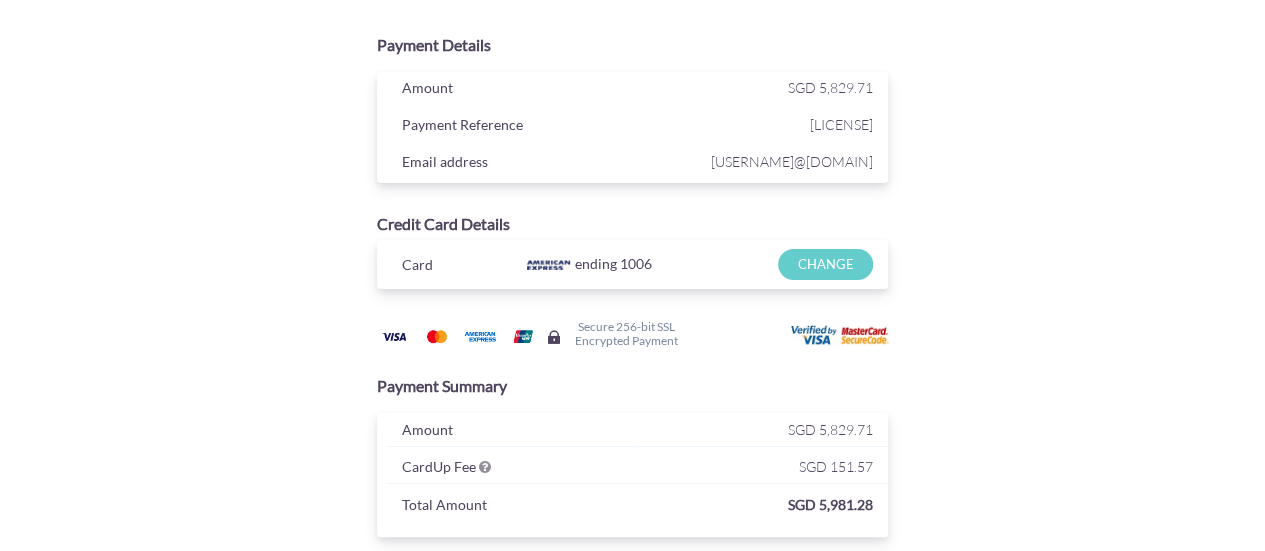 scroll, scrollTop: 0, scrollLeft: 0, axis: both 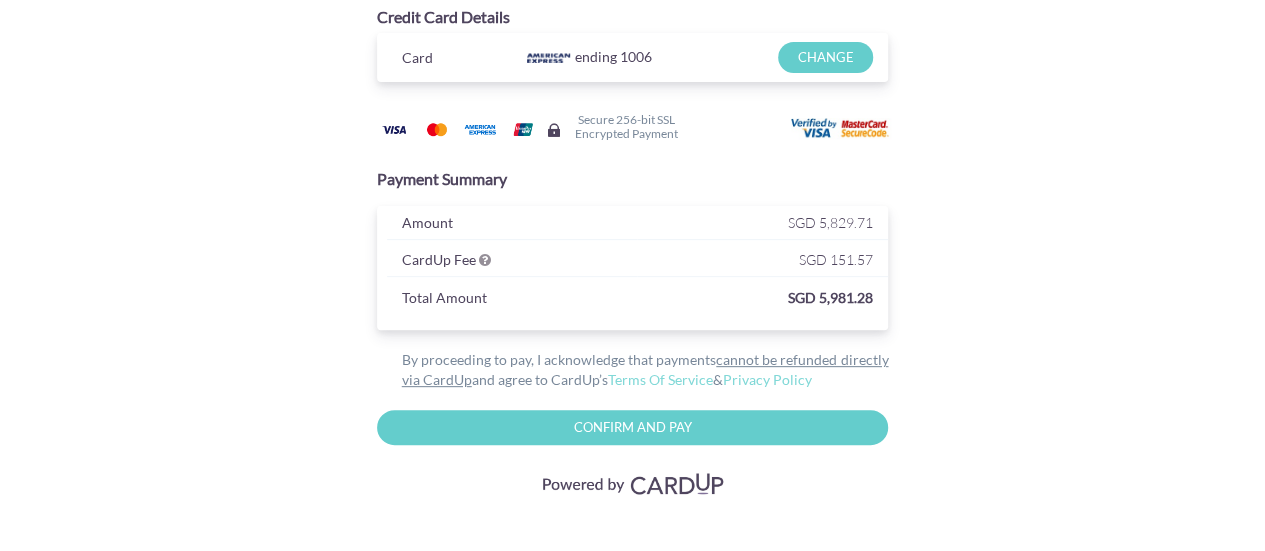 click on "Confirm and Pay" at bounding box center [633, 427] 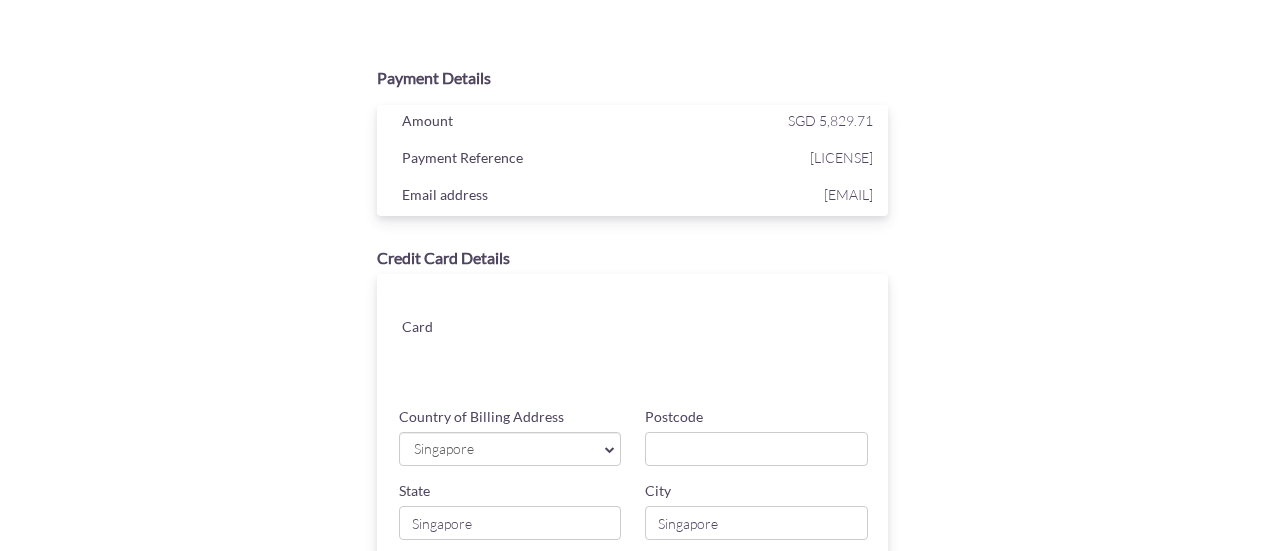 scroll, scrollTop: 0, scrollLeft: 0, axis: both 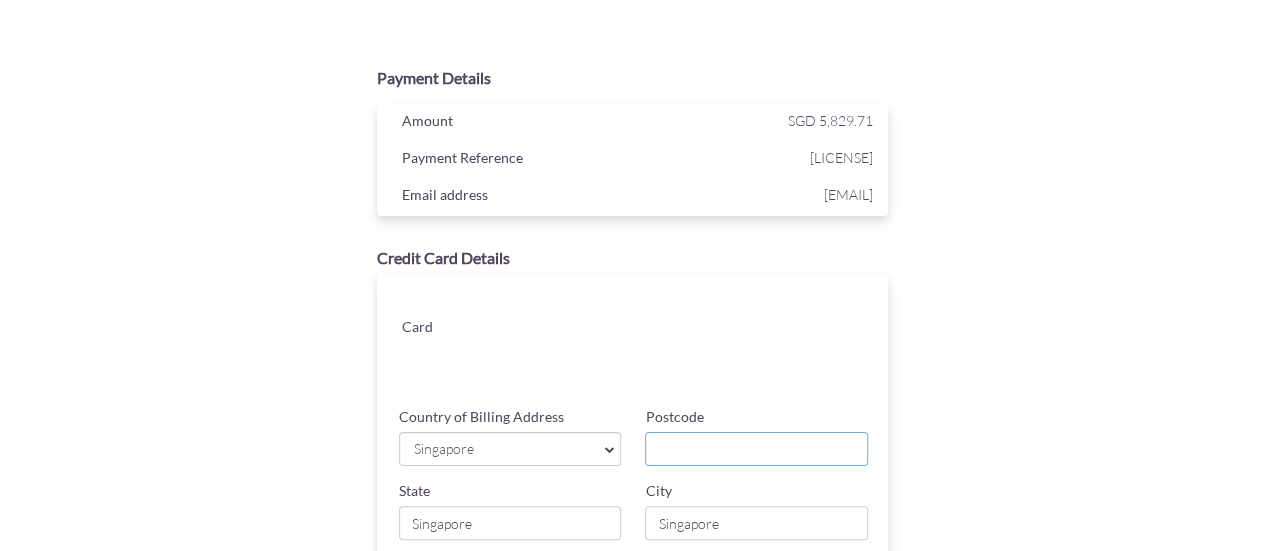 click on "Postcode" at bounding box center (756, 449) 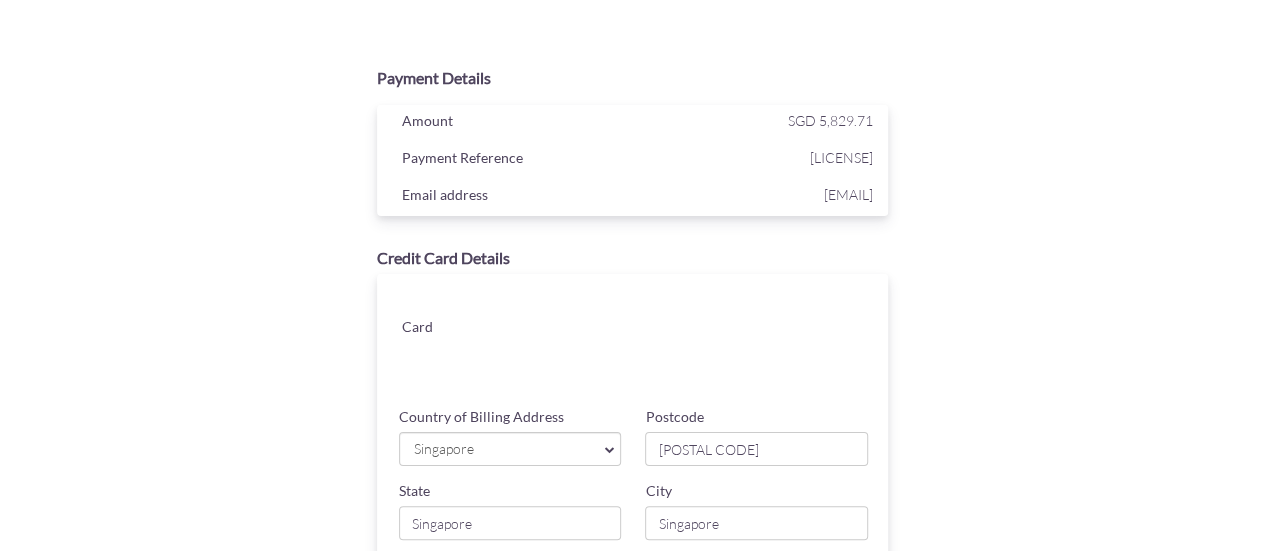type on "[NUMBER] kitchener Link #[NUMBER]-[NUMBER]" 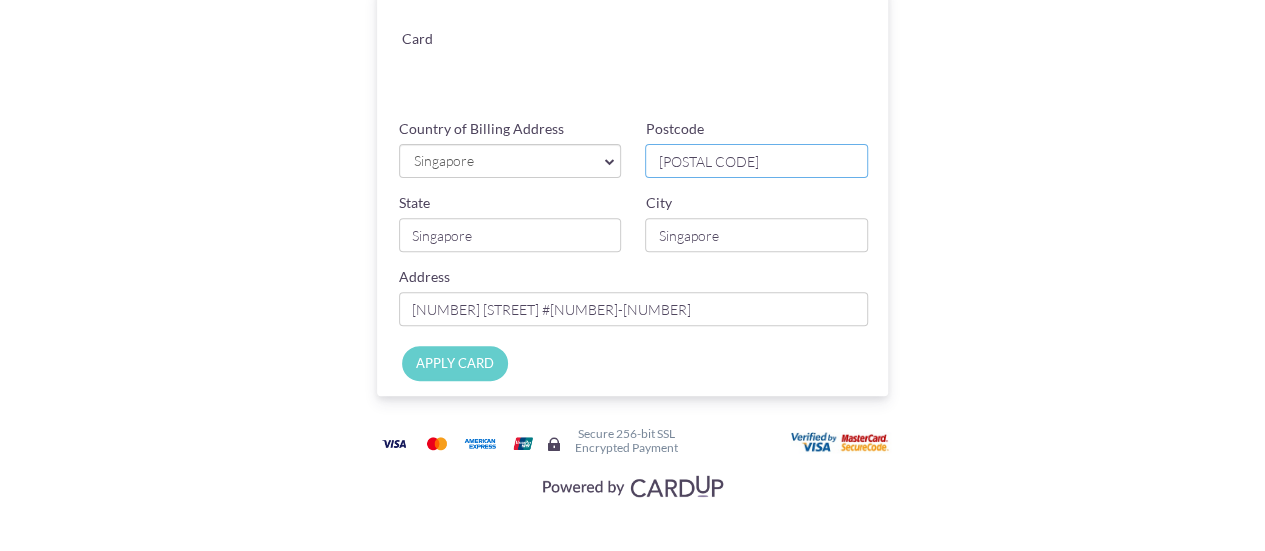 scroll, scrollTop: 291, scrollLeft: 0, axis: vertical 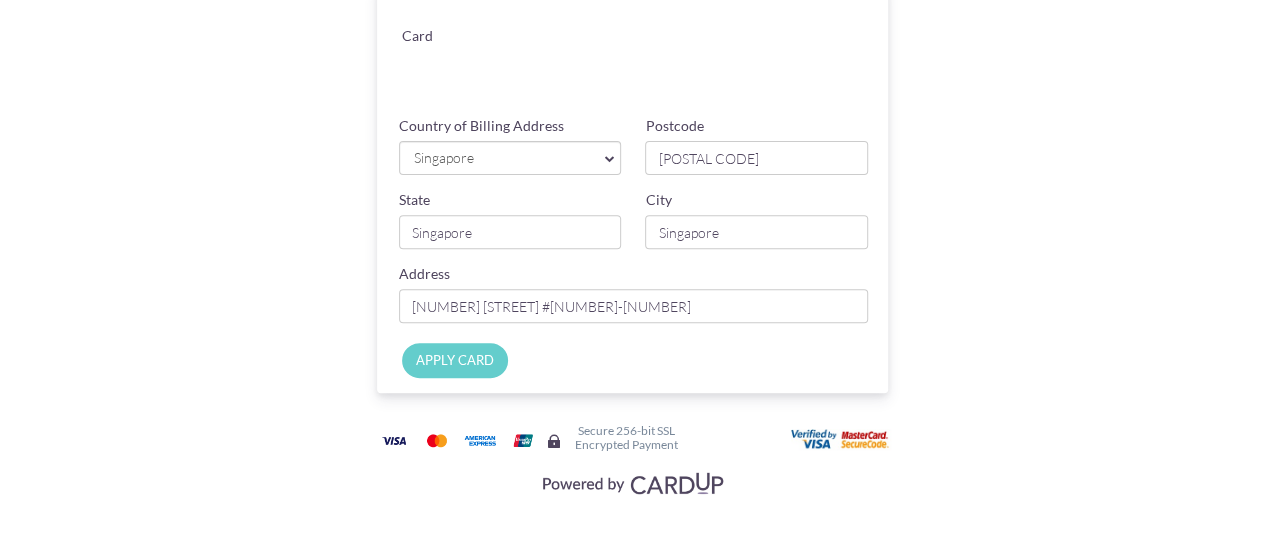 click on "APPLY CARD" at bounding box center [455, 360] 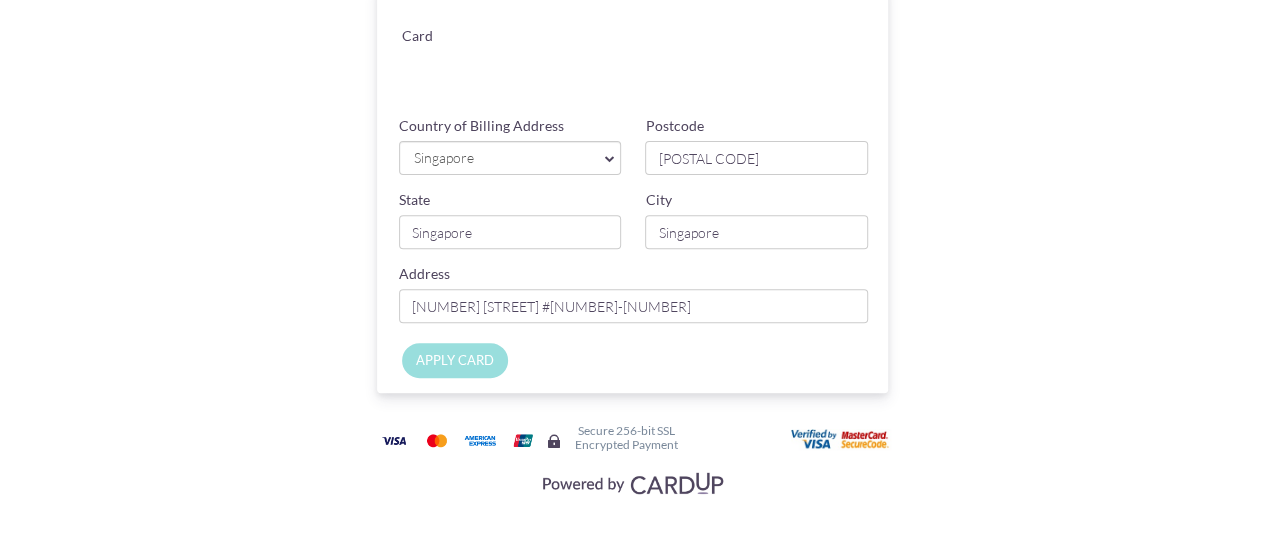 scroll, scrollTop: 240, scrollLeft: 0, axis: vertical 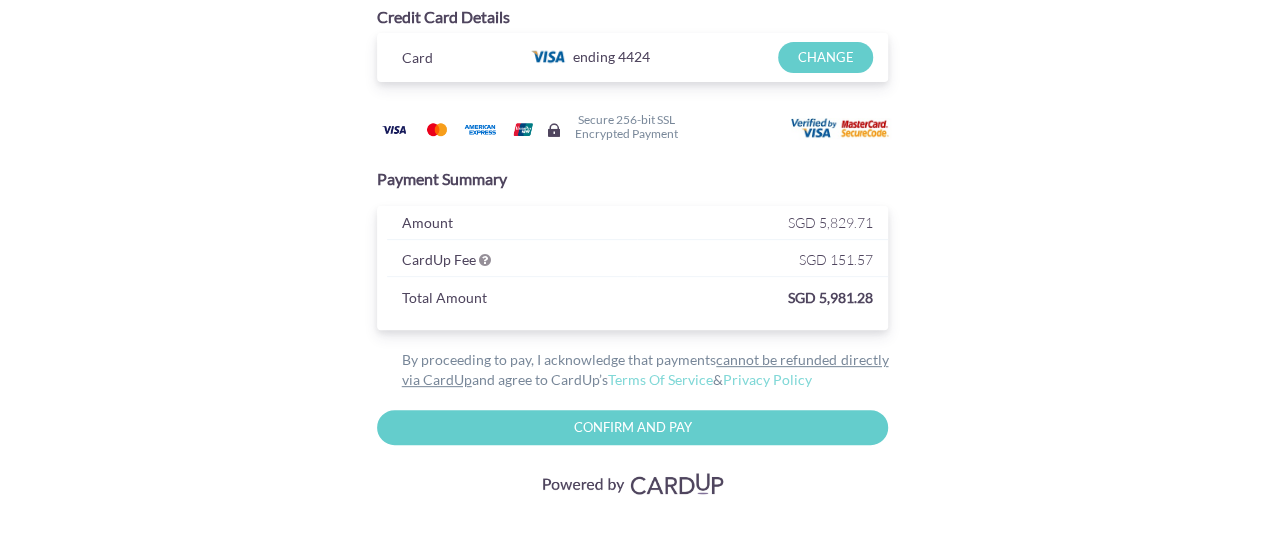 click on "Confirm and Pay" at bounding box center [633, 427] 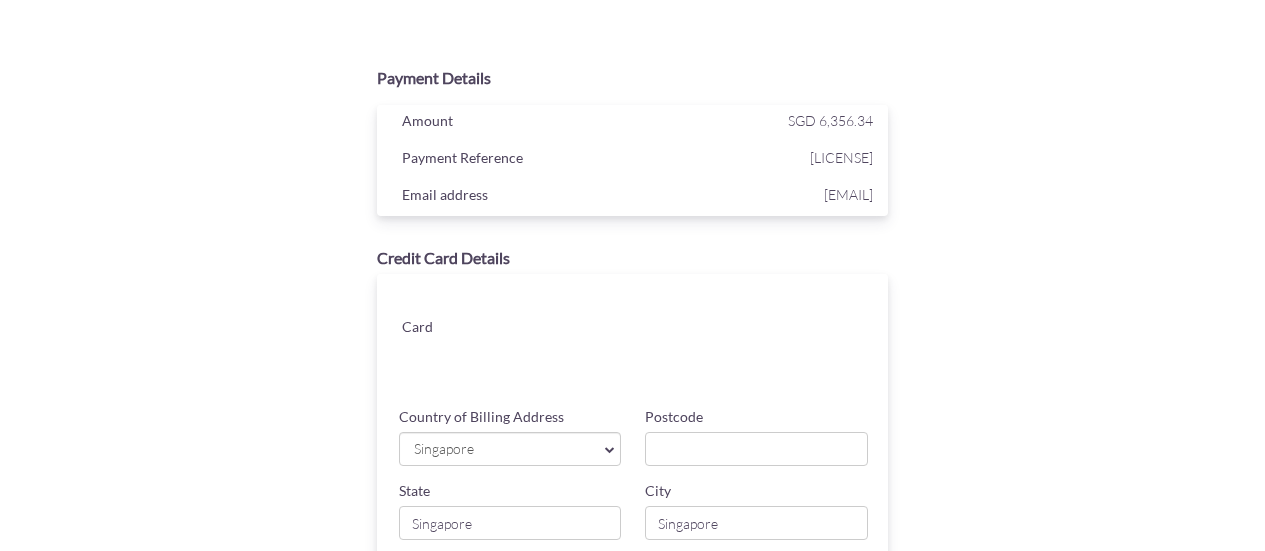 scroll, scrollTop: 0, scrollLeft: 0, axis: both 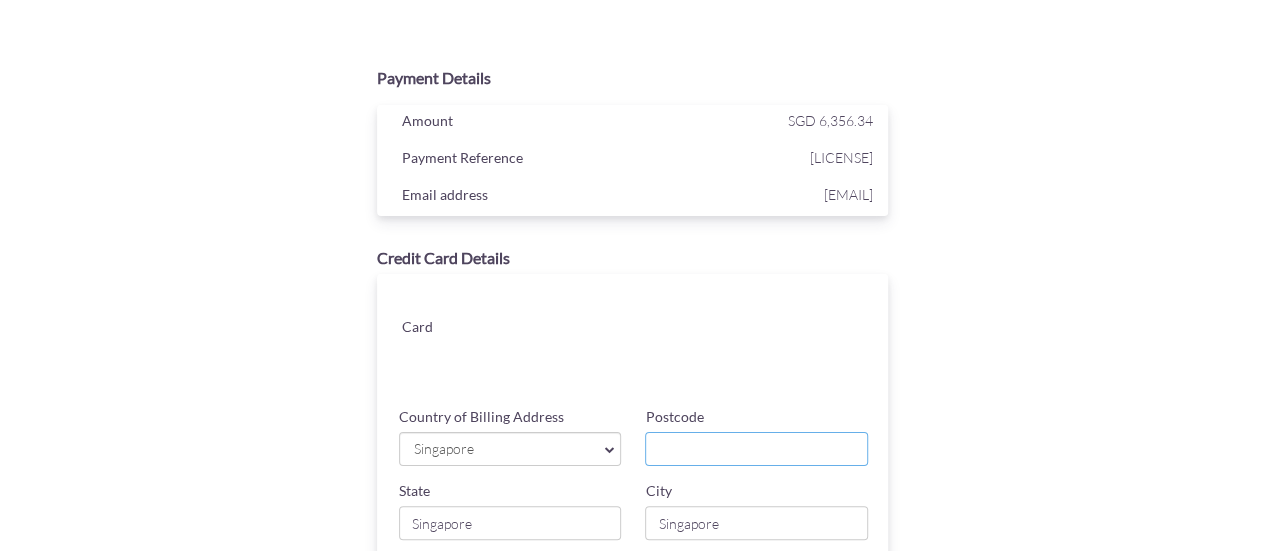 click on "Postcode" at bounding box center [756, 449] 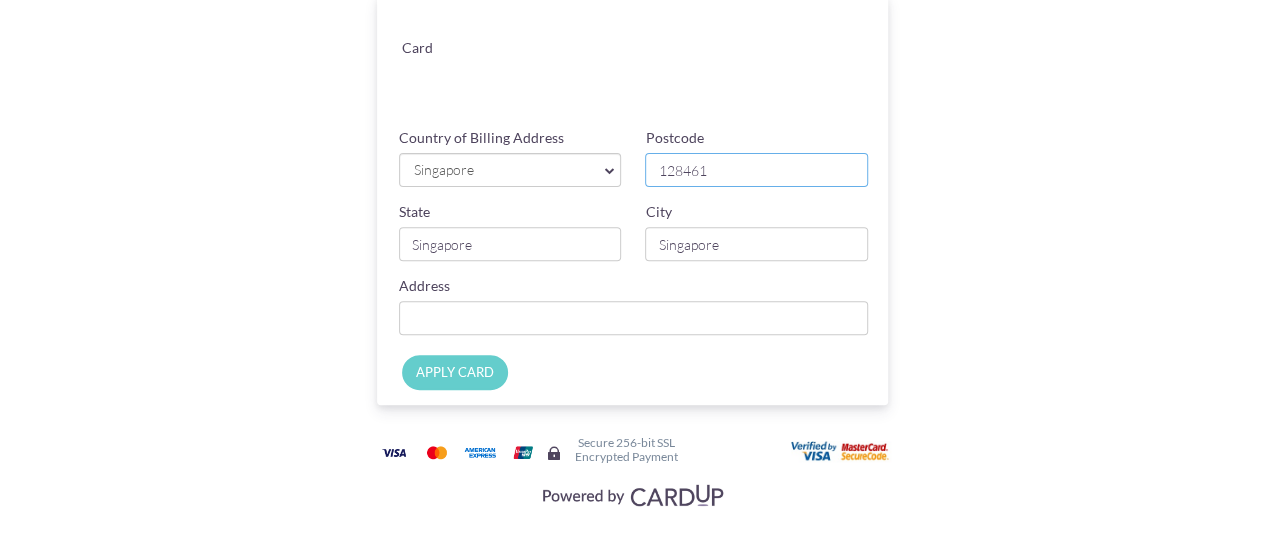 scroll, scrollTop: 280, scrollLeft: 0, axis: vertical 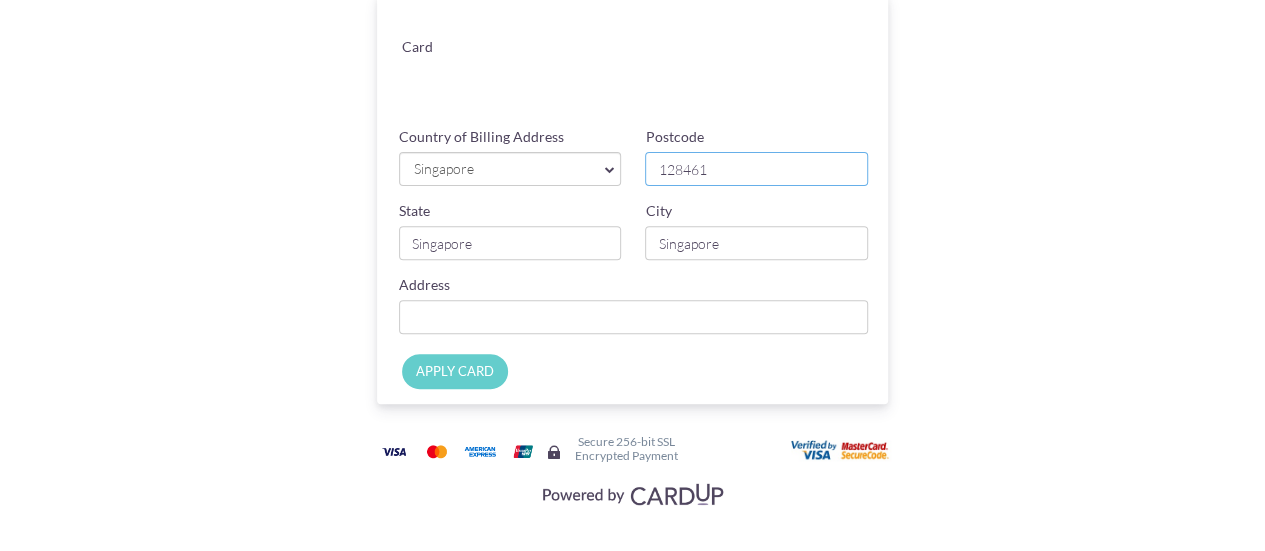 type on "128461" 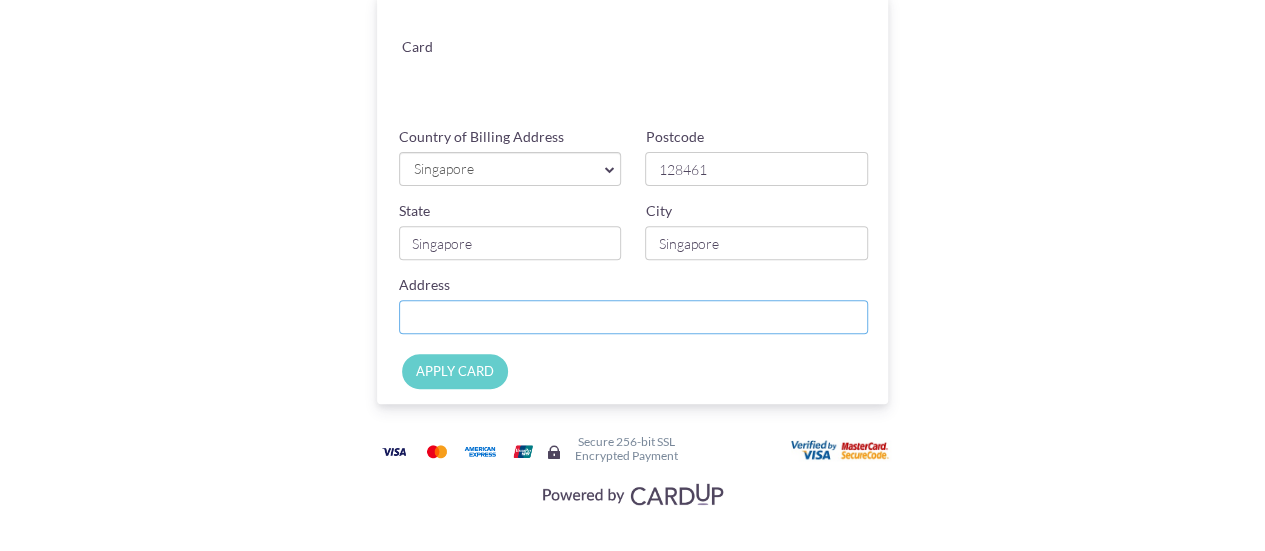 click on "Country of Billing Address" at bounding box center (634, 317) 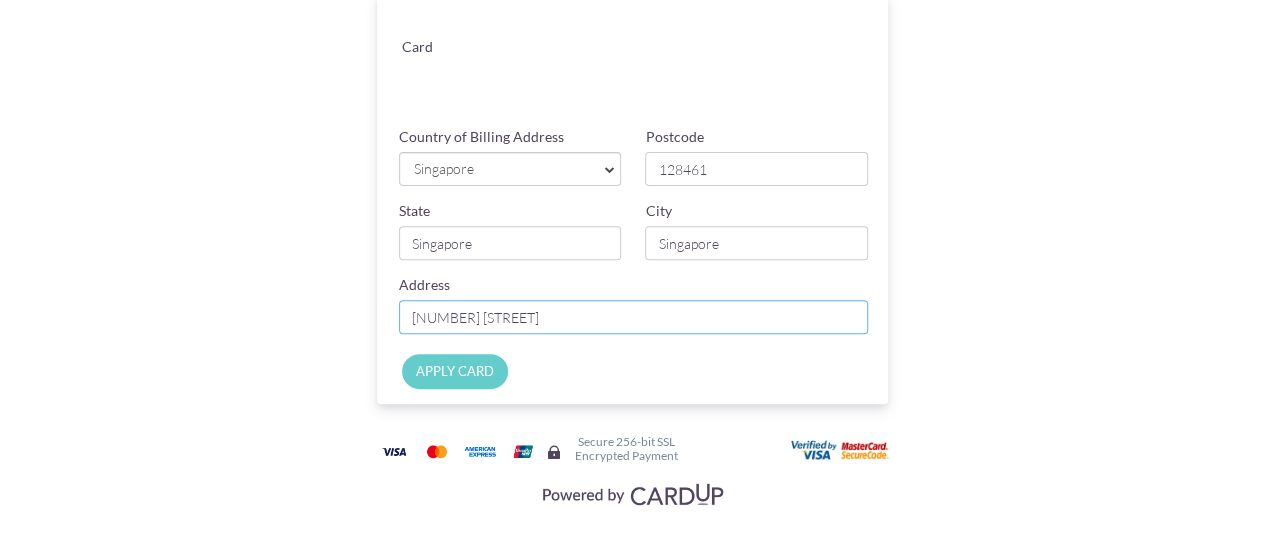 type on "1 pandan crescent" 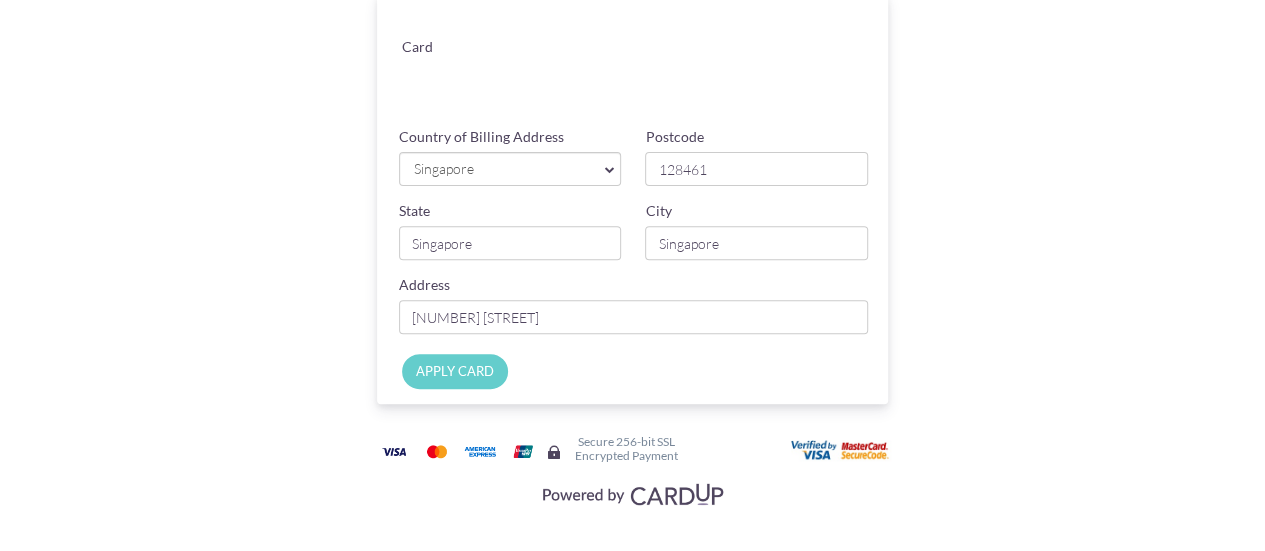 click on "APPLY CARD" at bounding box center [455, 371] 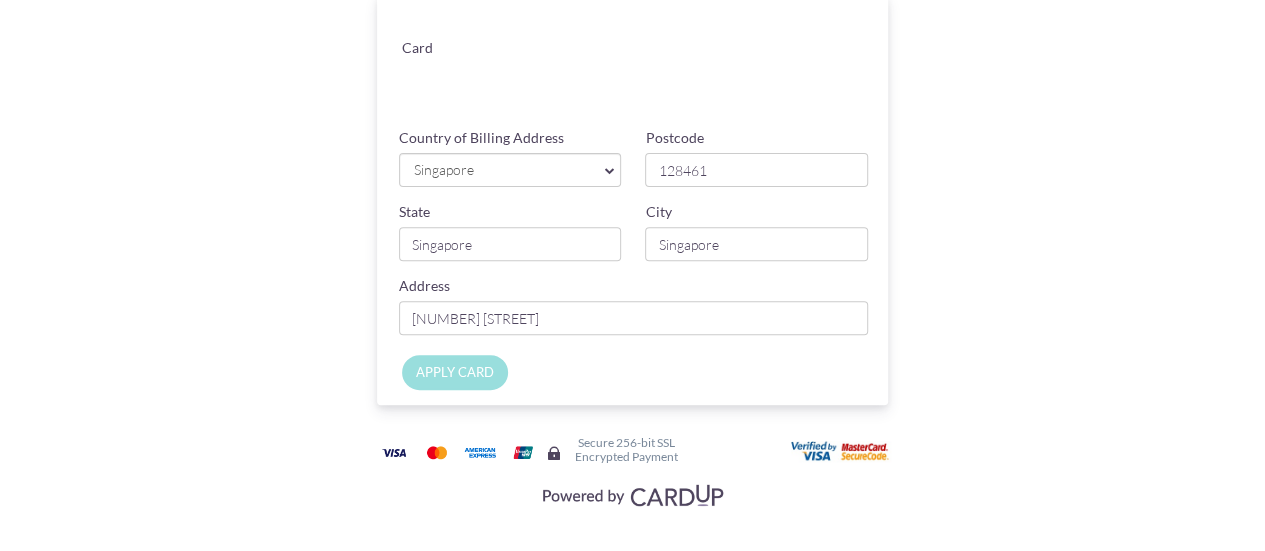 scroll, scrollTop: 240, scrollLeft: 0, axis: vertical 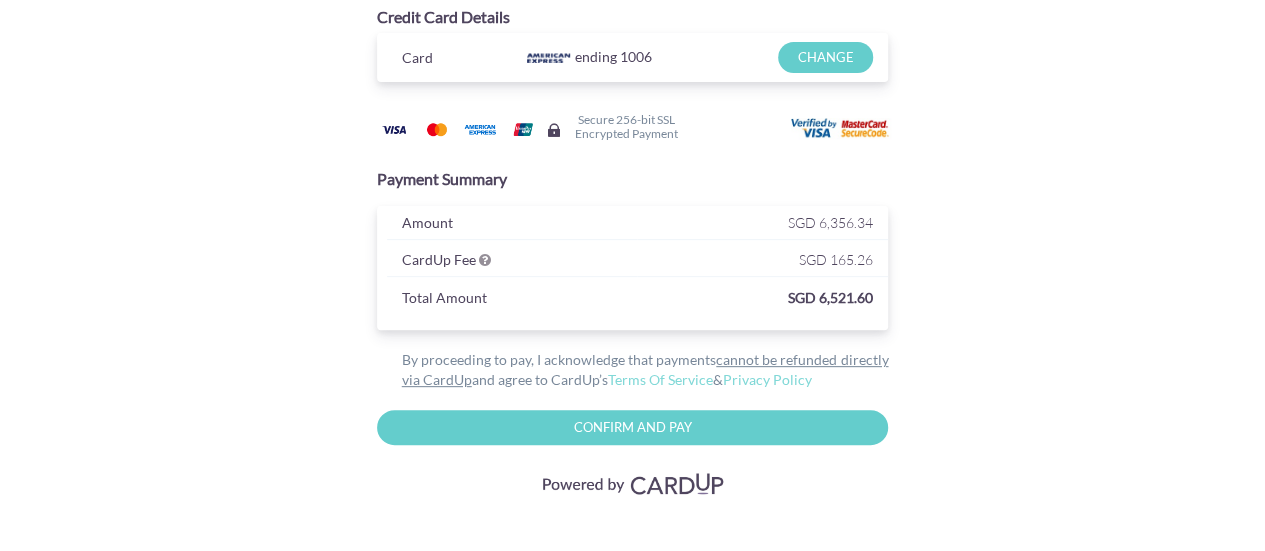click on "Confirm and Pay" at bounding box center (633, 427) 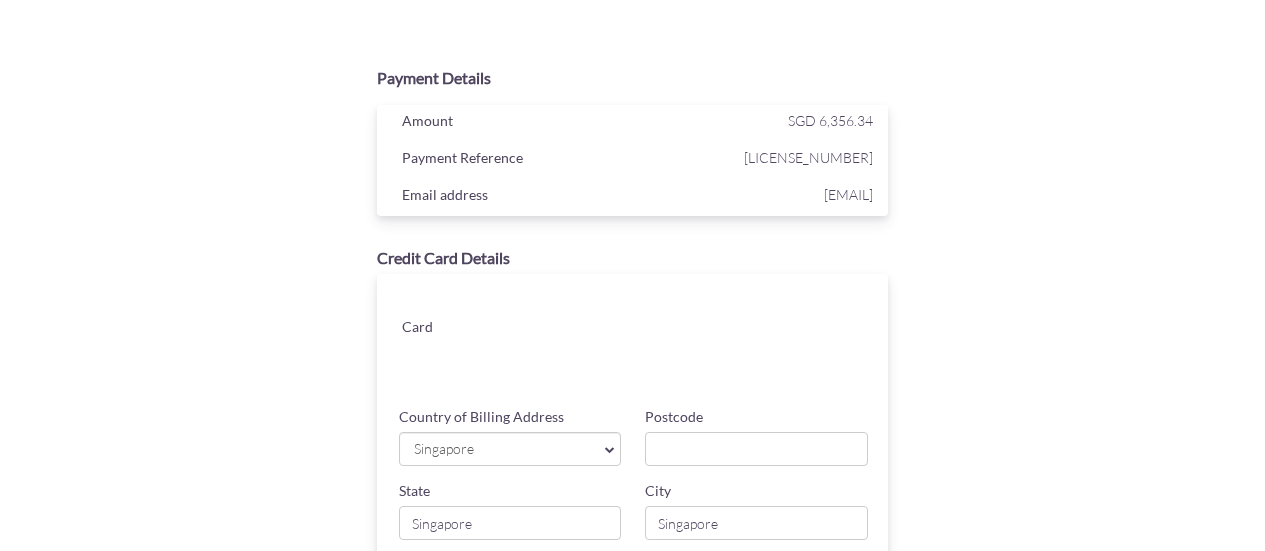 scroll, scrollTop: 0, scrollLeft: 0, axis: both 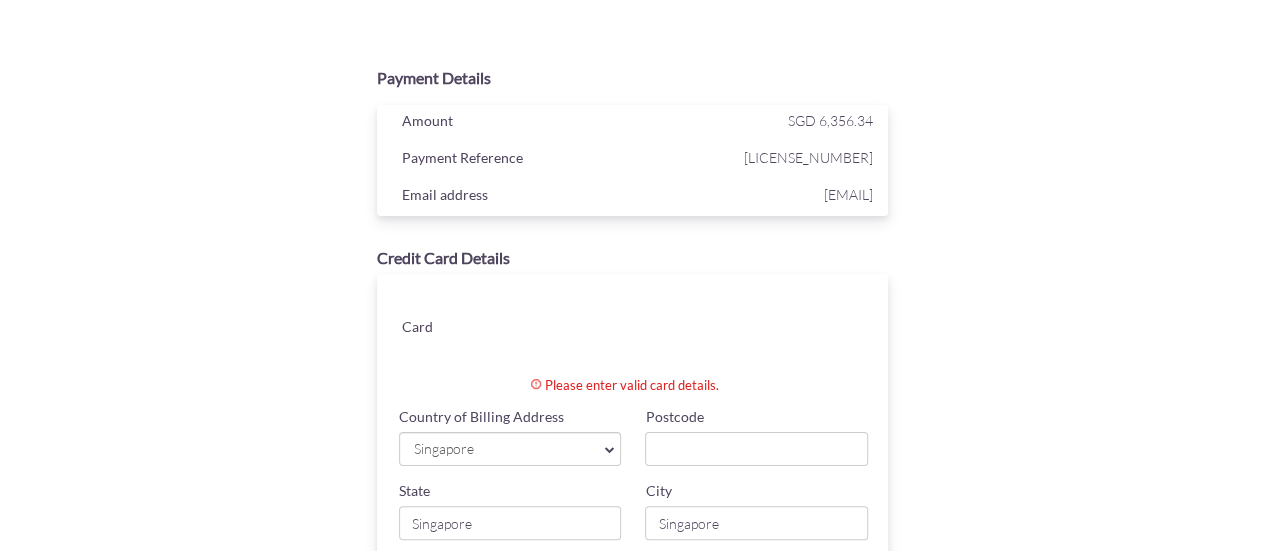 click on "Please enter valid card details." at bounding box center [688, 385] 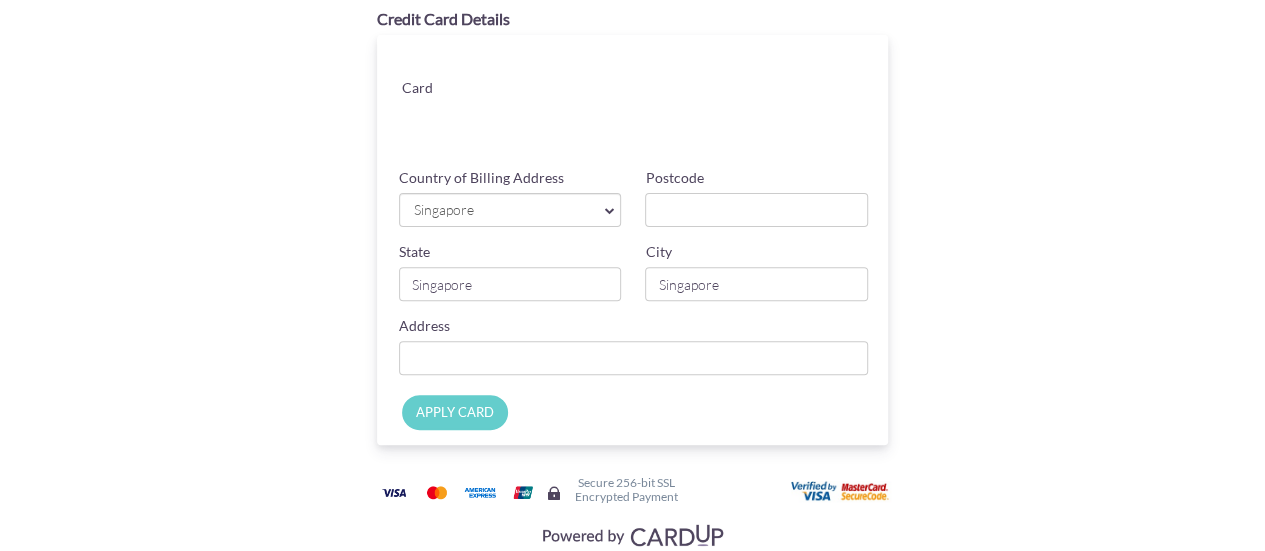 scroll, scrollTop: 240, scrollLeft: 0, axis: vertical 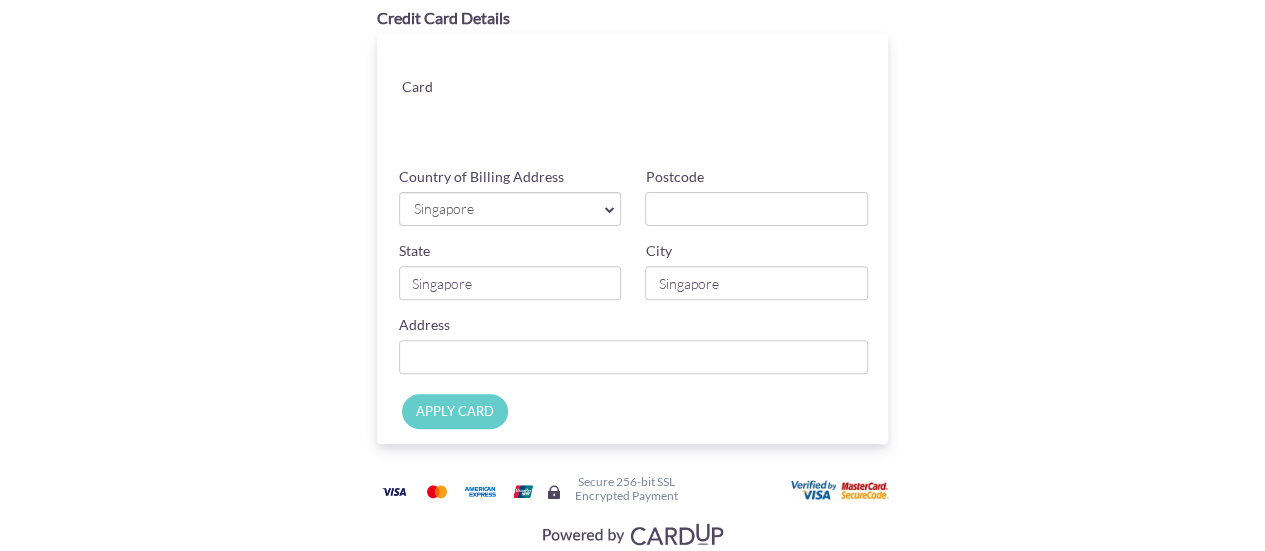 click at bounding box center [610, 209] 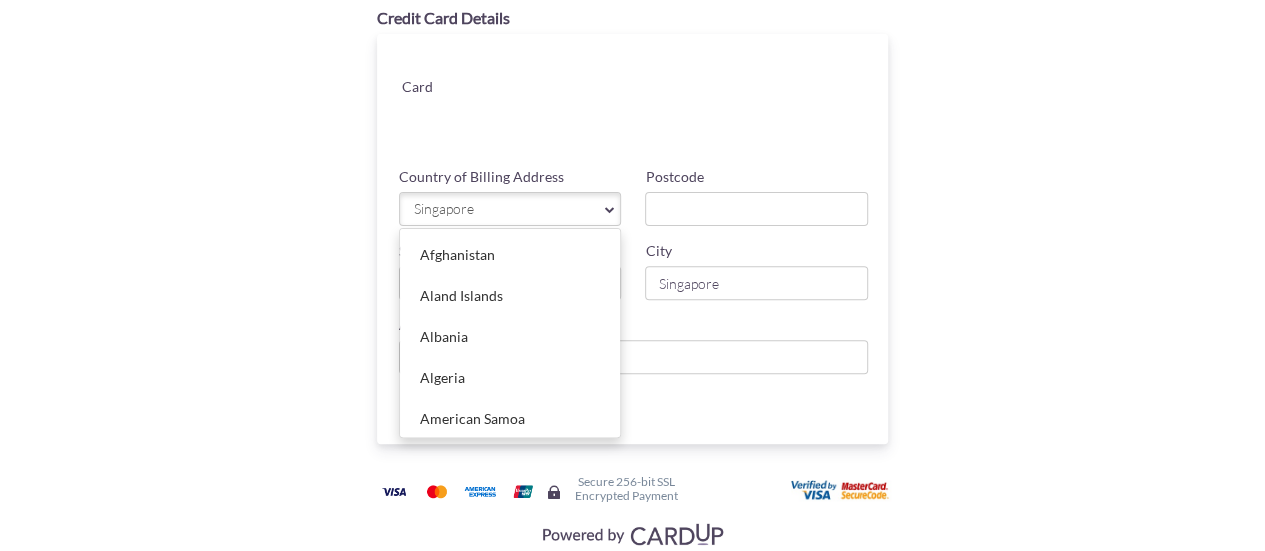 click on "Singapore" at bounding box center (500, 209) 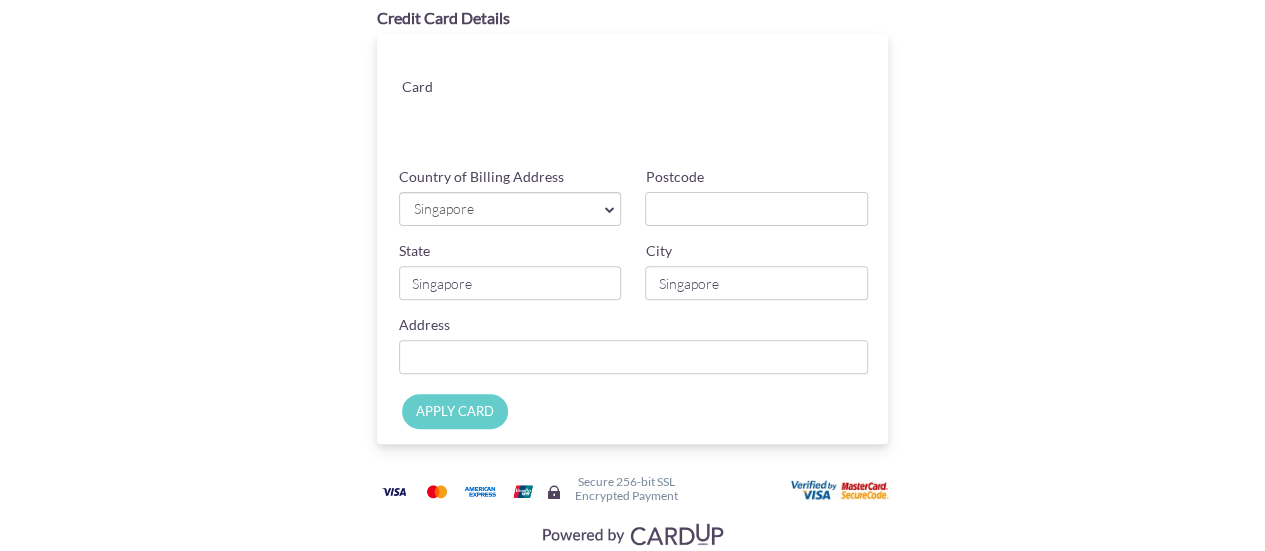 click on "Singapore" at bounding box center (500, 209) 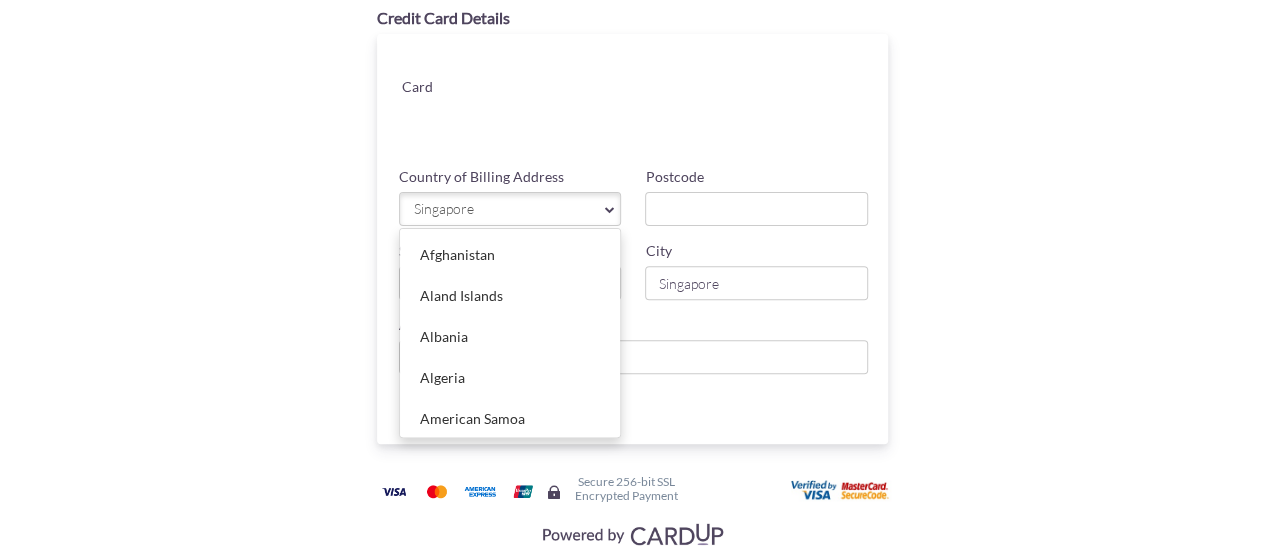 click on "Singapore" at bounding box center (500, 209) 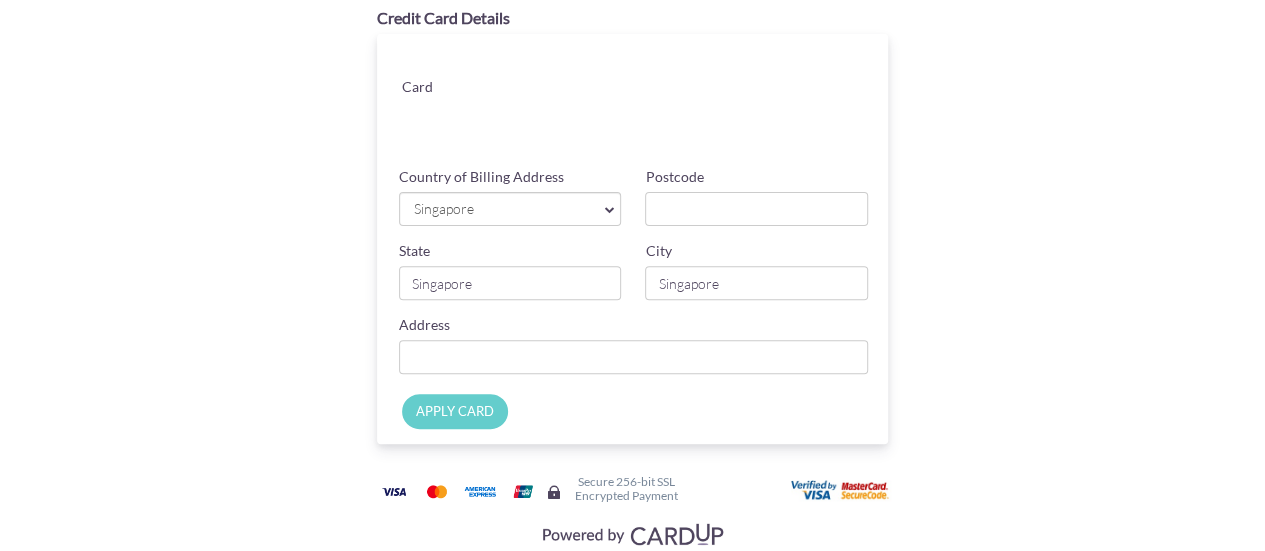 click on "Singapore" at bounding box center [500, 209] 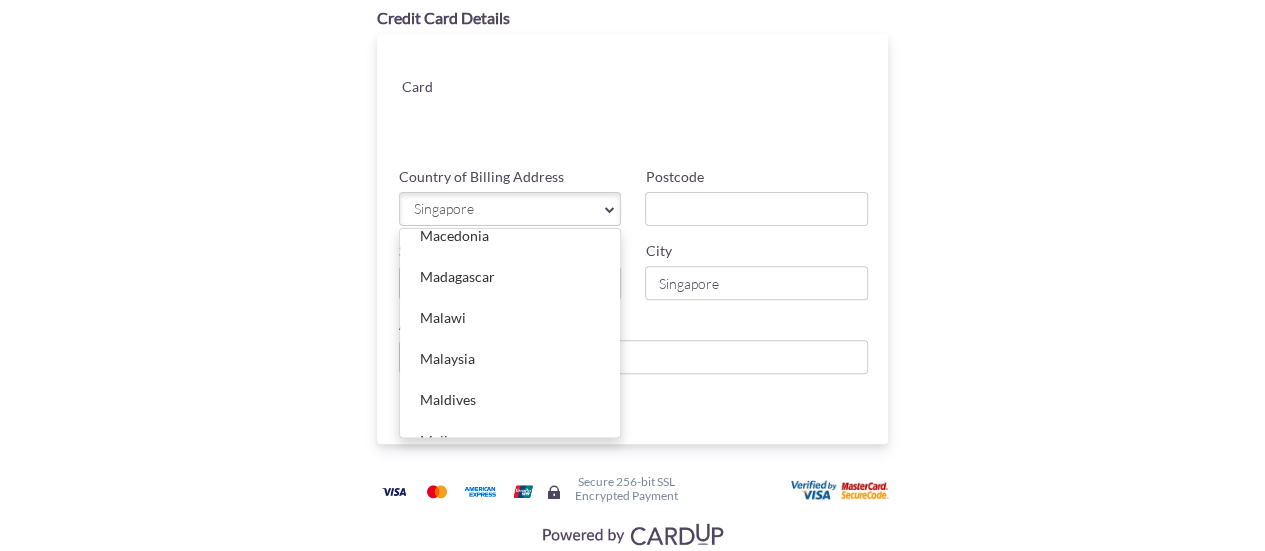 scroll, scrollTop: 5397, scrollLeft: 0, axis: vertical 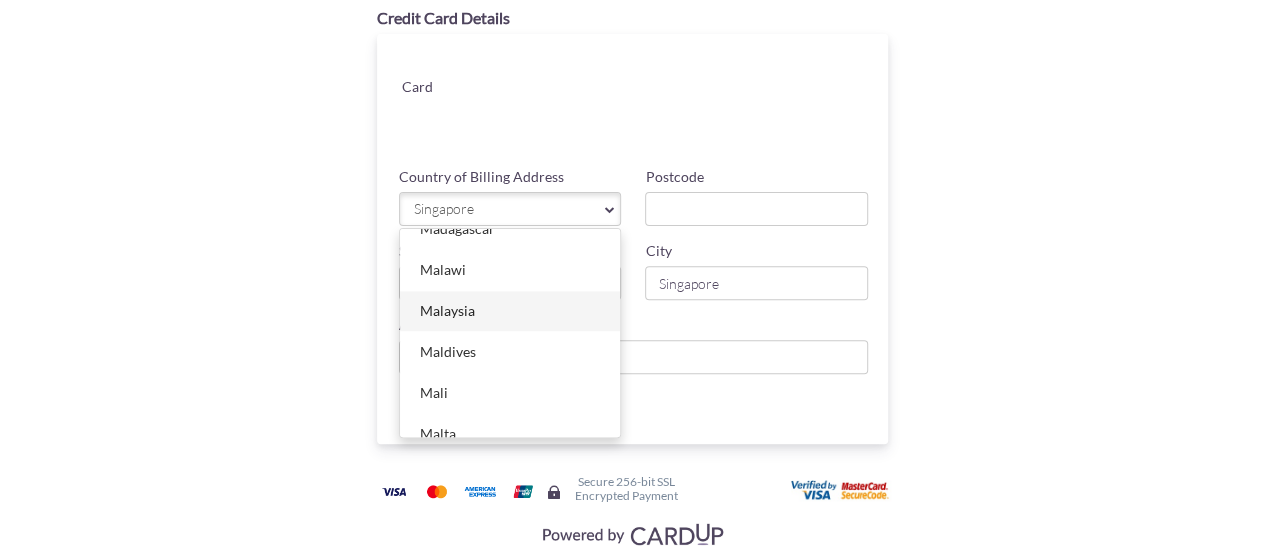 click on "Malaysia" at bounding box center [510, 311] 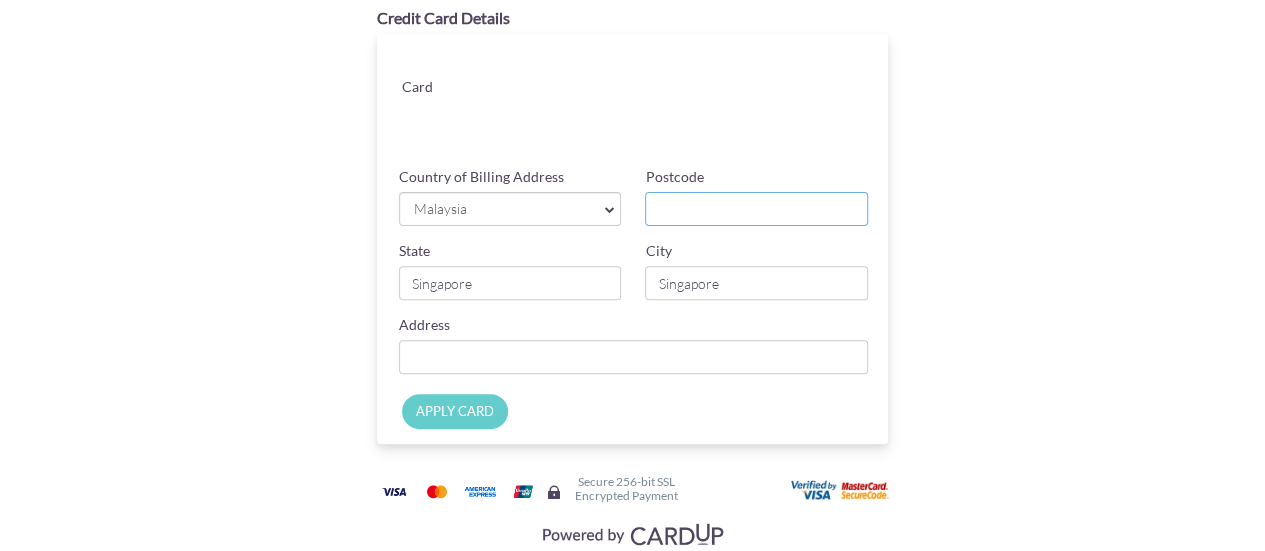 click on "Postcode" at bounding box center (756, 209) 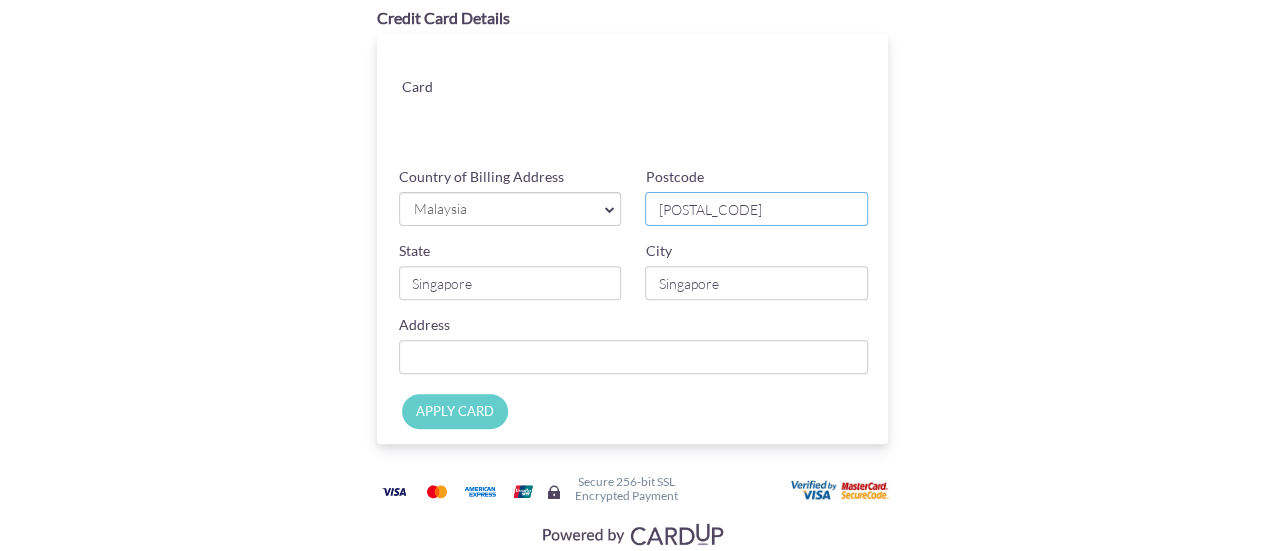 type on "[POSTAL_CODE]" 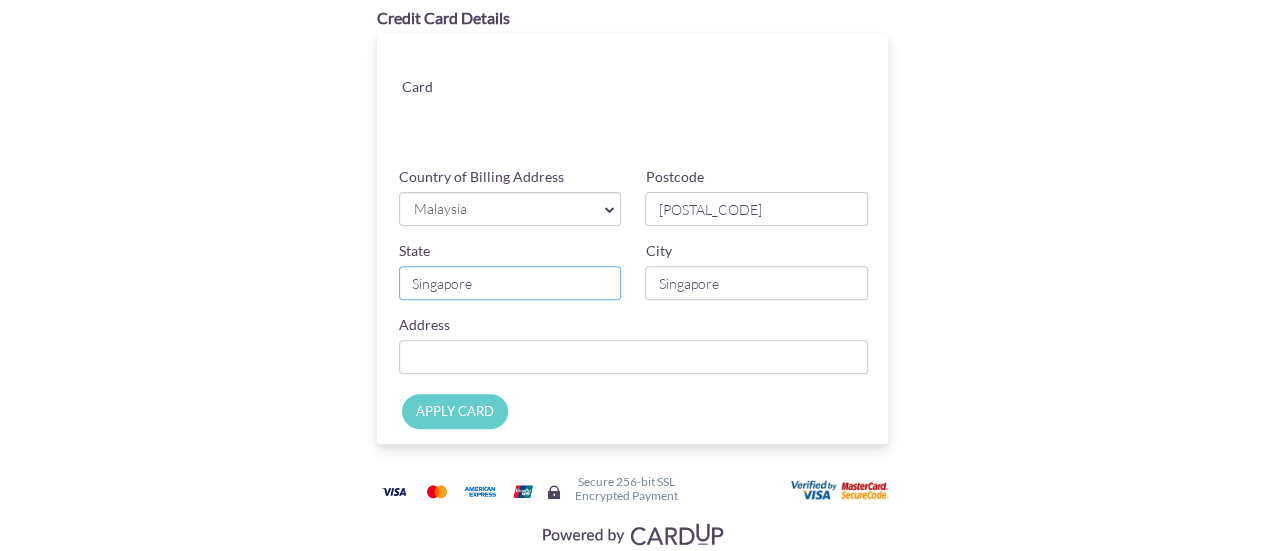 click on "Singapore" at bounding box center [510, 283] 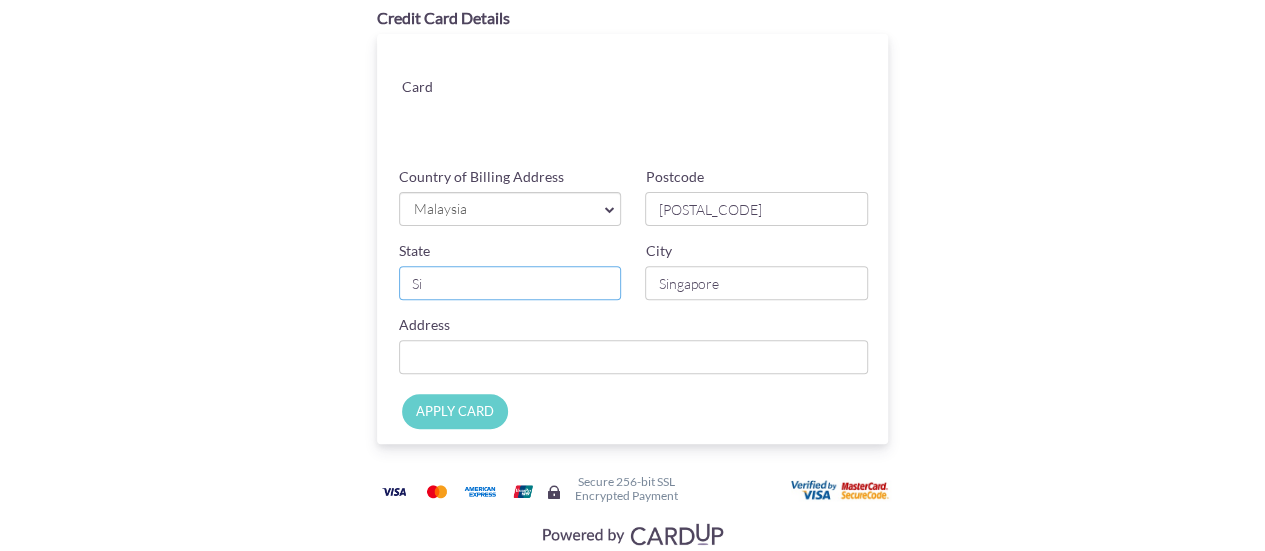 type on "S" 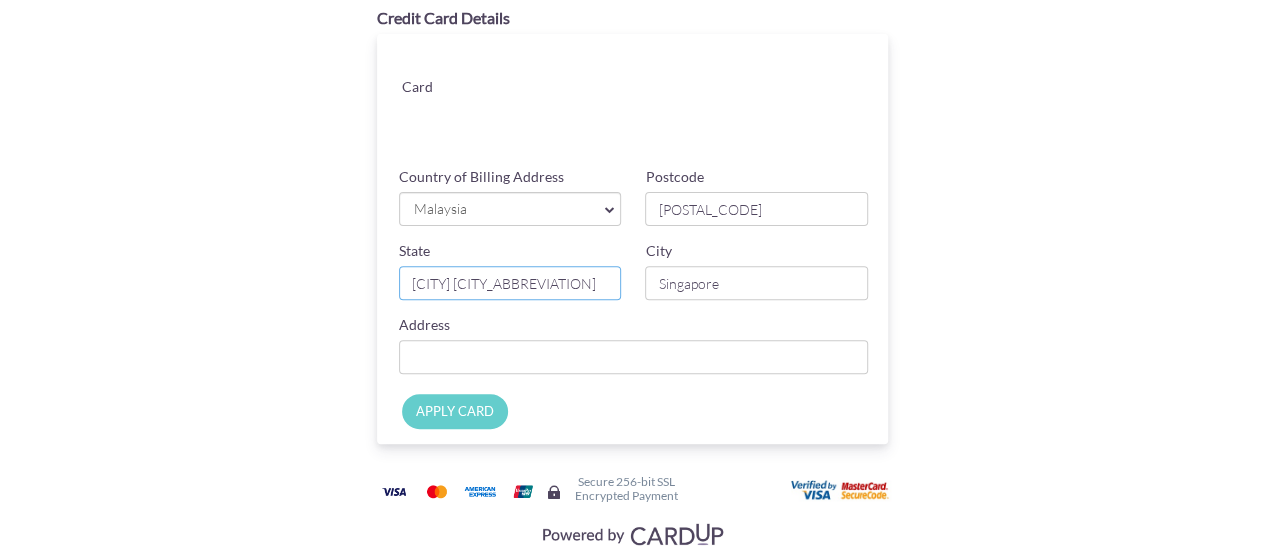 type on "[CITY] [CITY_ABBREVIATION]" 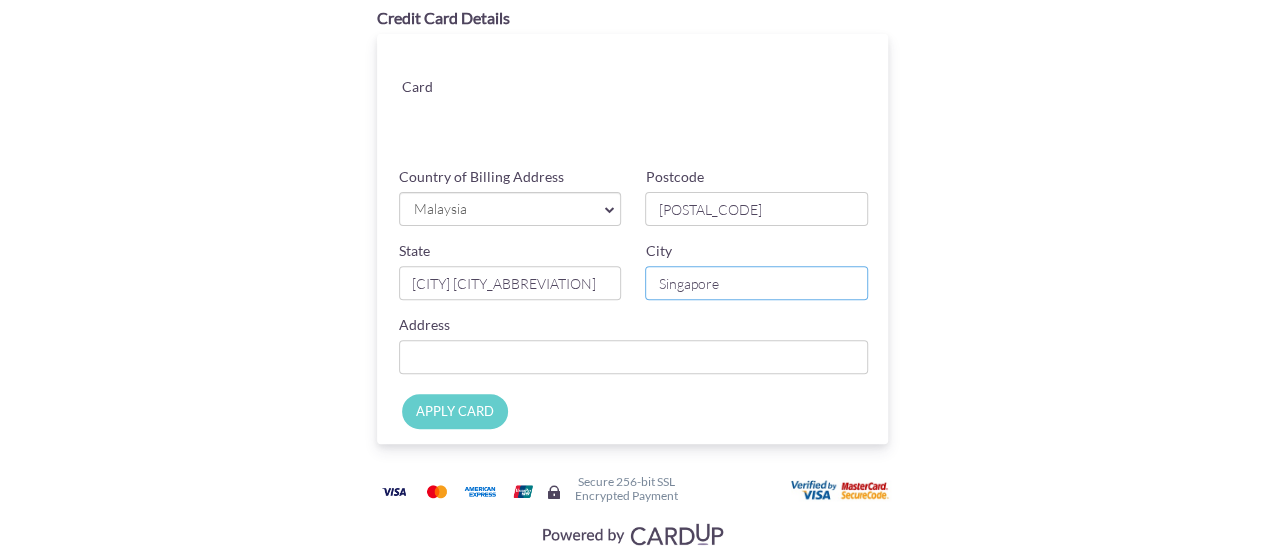 click on "Singapore" at bounding box center (756, 283) 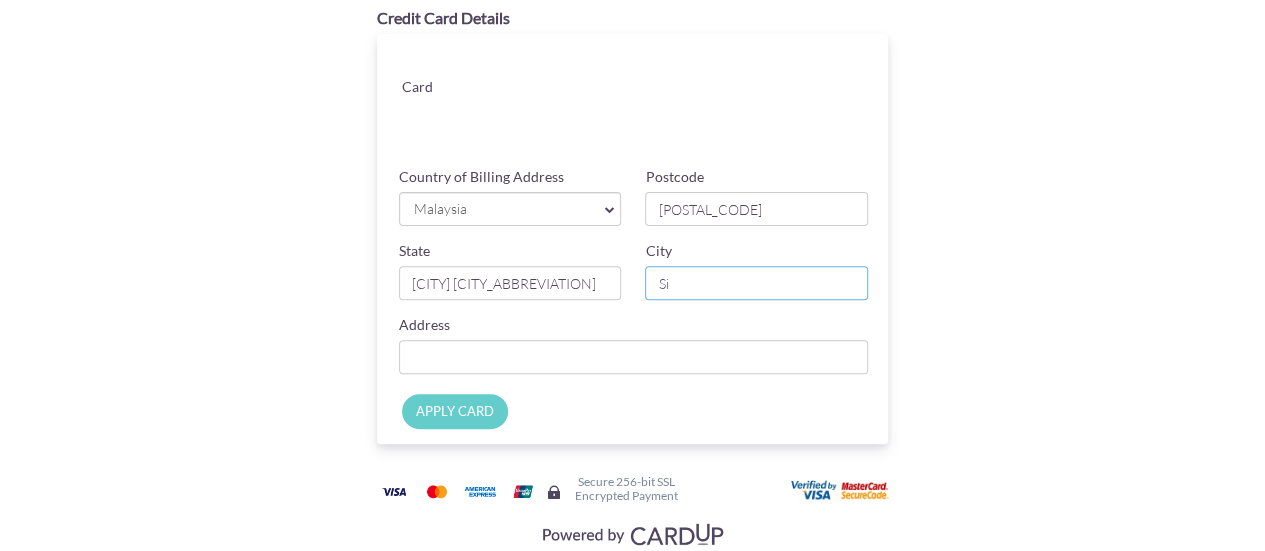 type on "S" 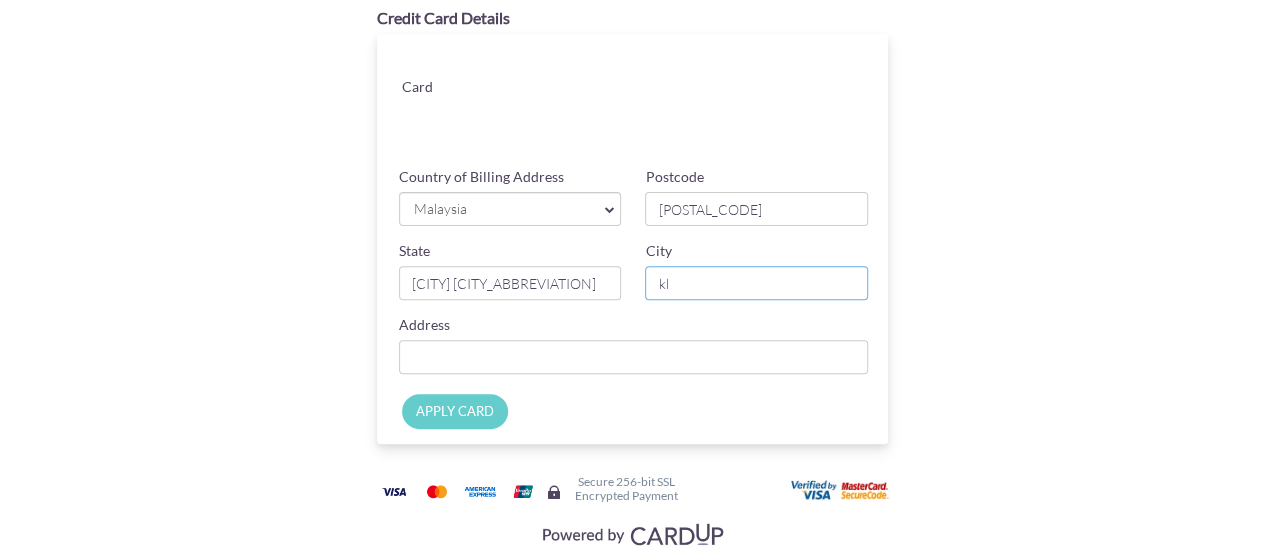 type on "k" 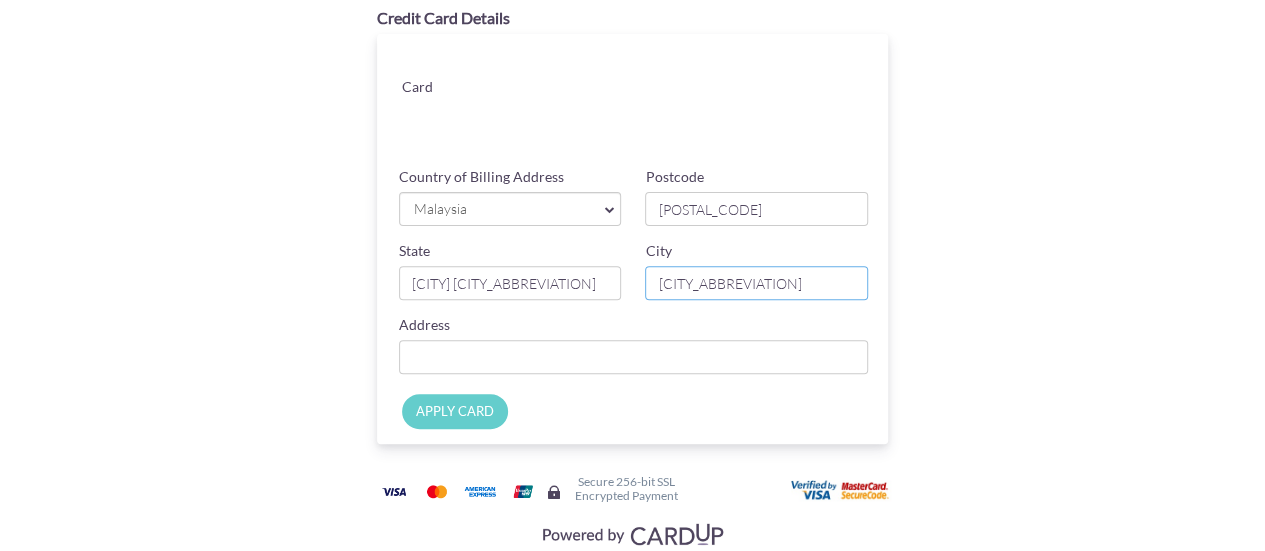type on "[CITY_ABBREVIATION]" 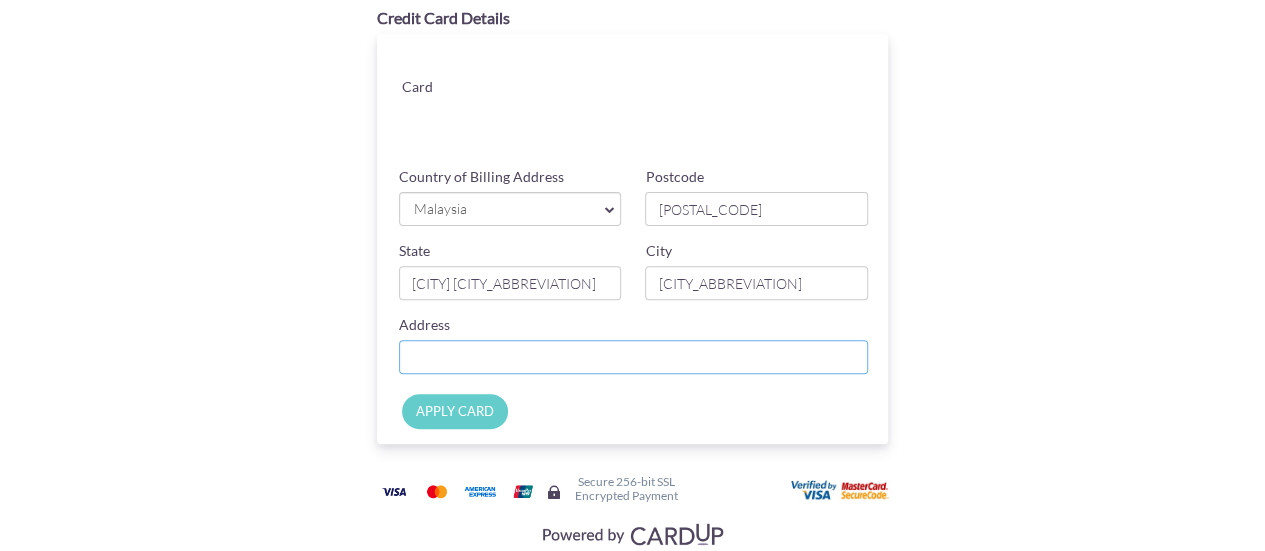 click on "Country of Billing Address" at bounding box center [634, 357] 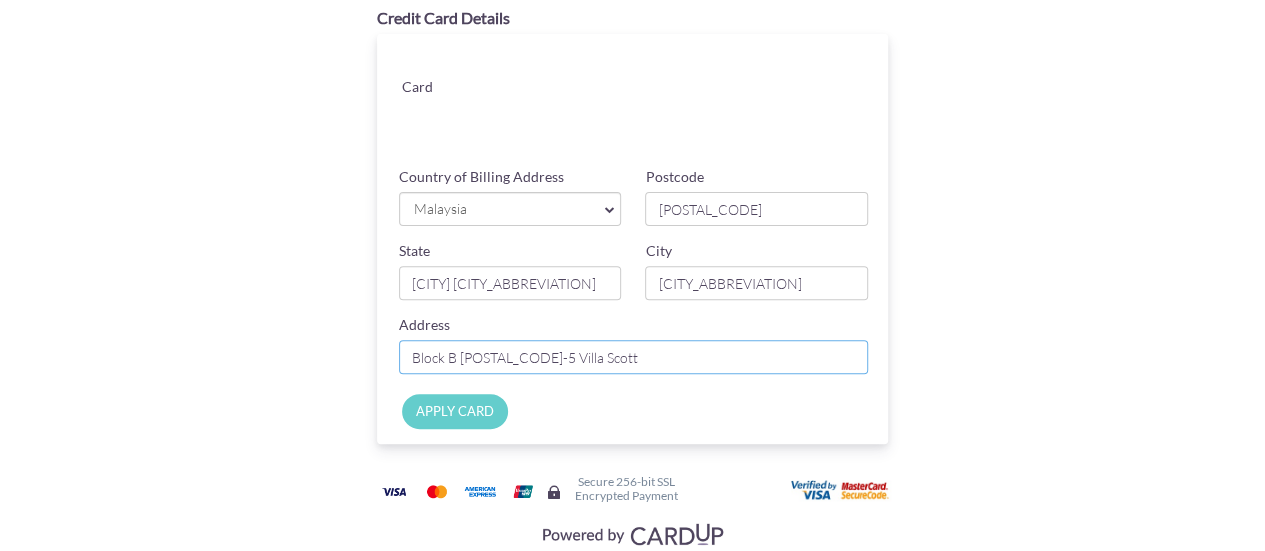type on "Block B [POSTAL_CODE]-5 Villa Scott" 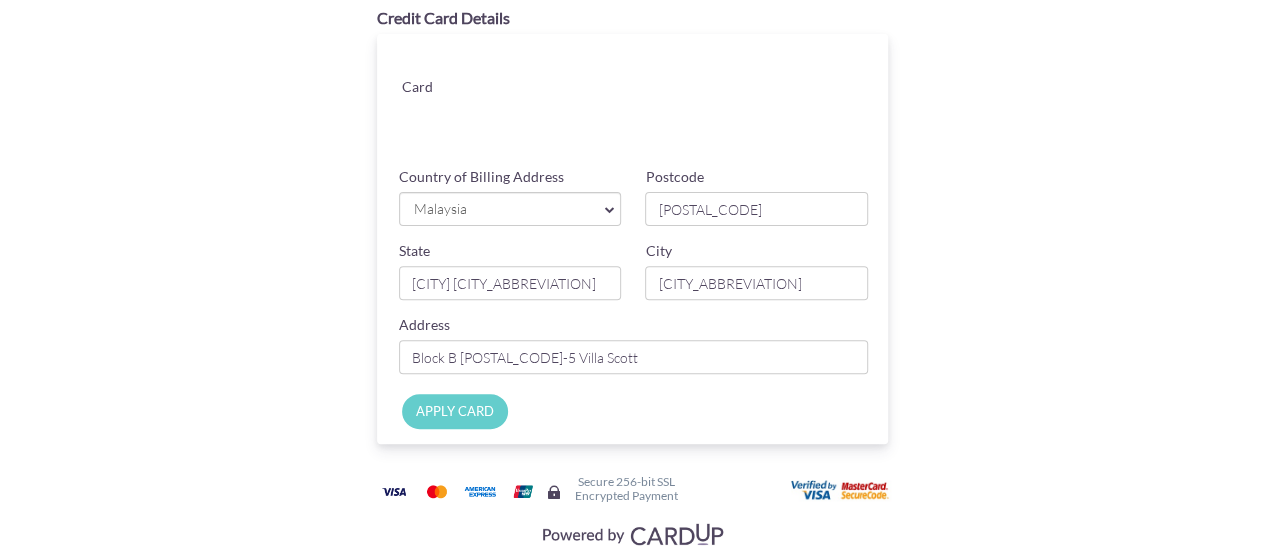 click on "APPLY CARD" at bounding box center [455, 411] 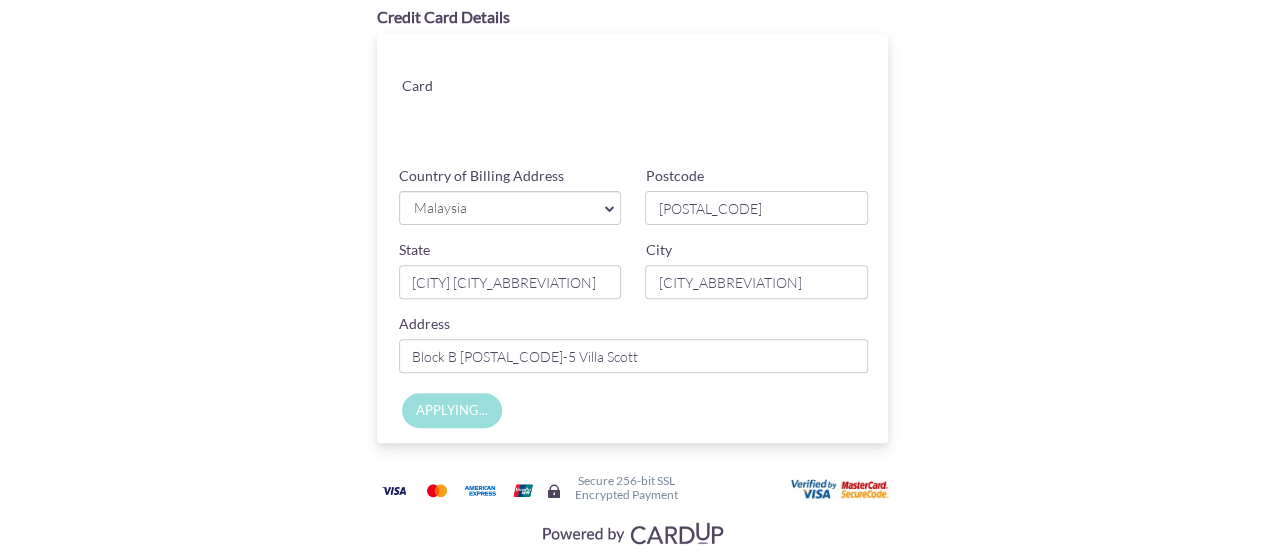 scroll, scrollTop: 238, scrollLeft: 0, axis: vertical 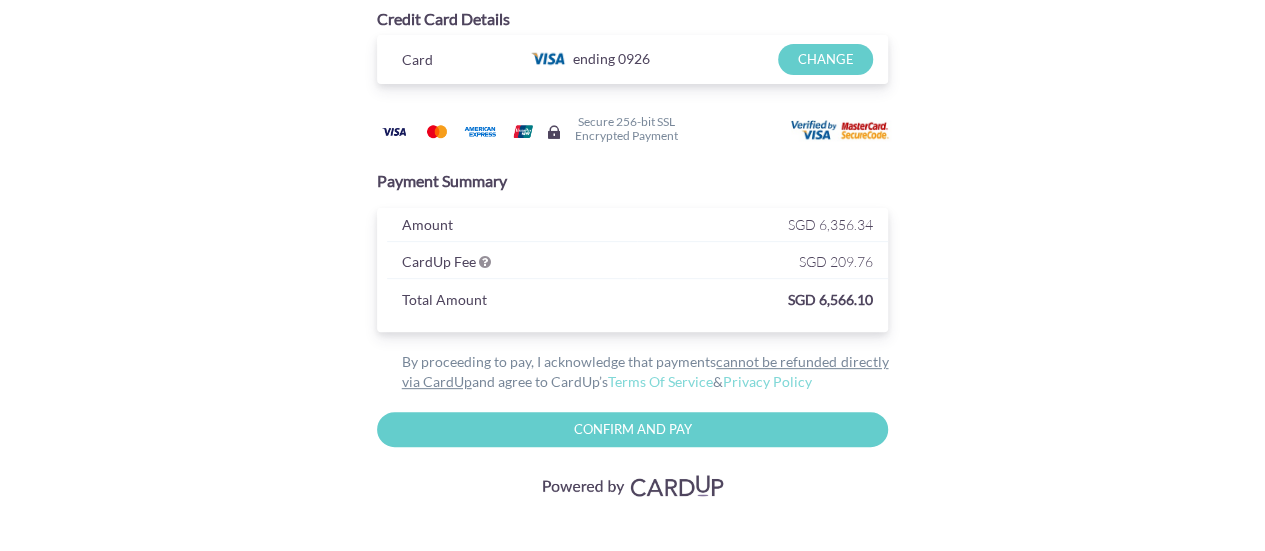 click on "Confirm and Pay" at bounding box center (633, 429) 